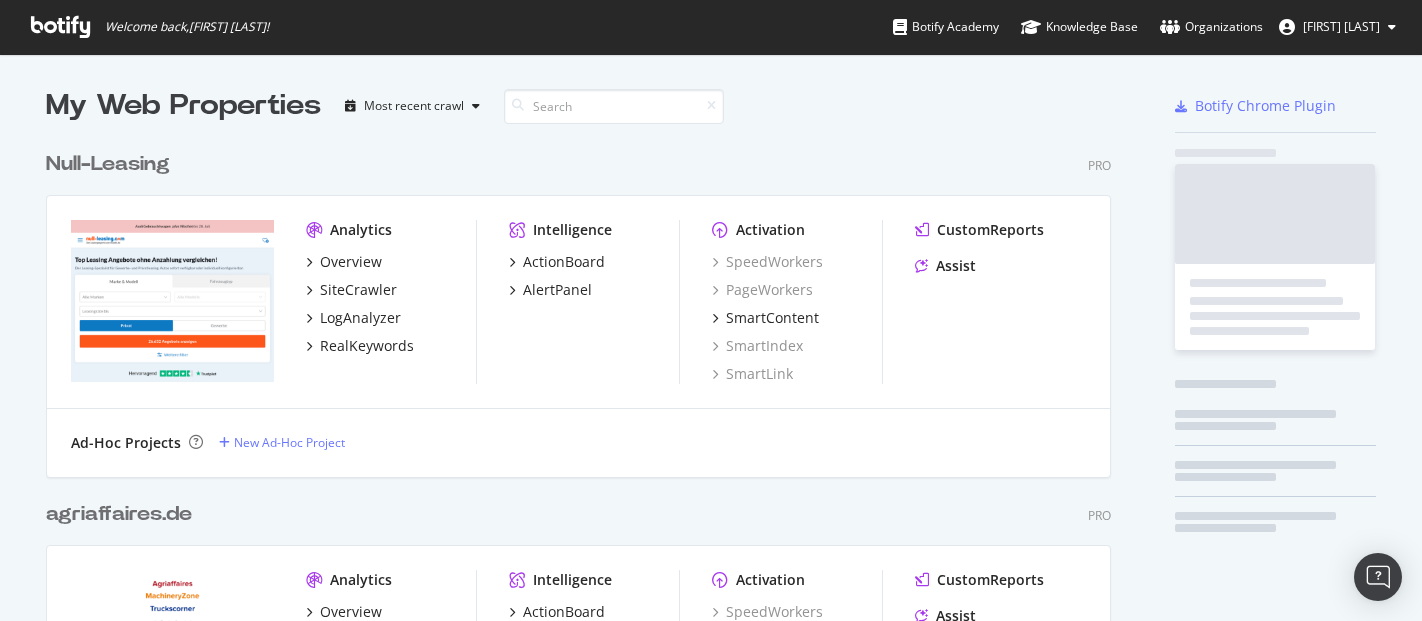 scroll, scrollTop: 0, scrollLeft: 0, axis: both 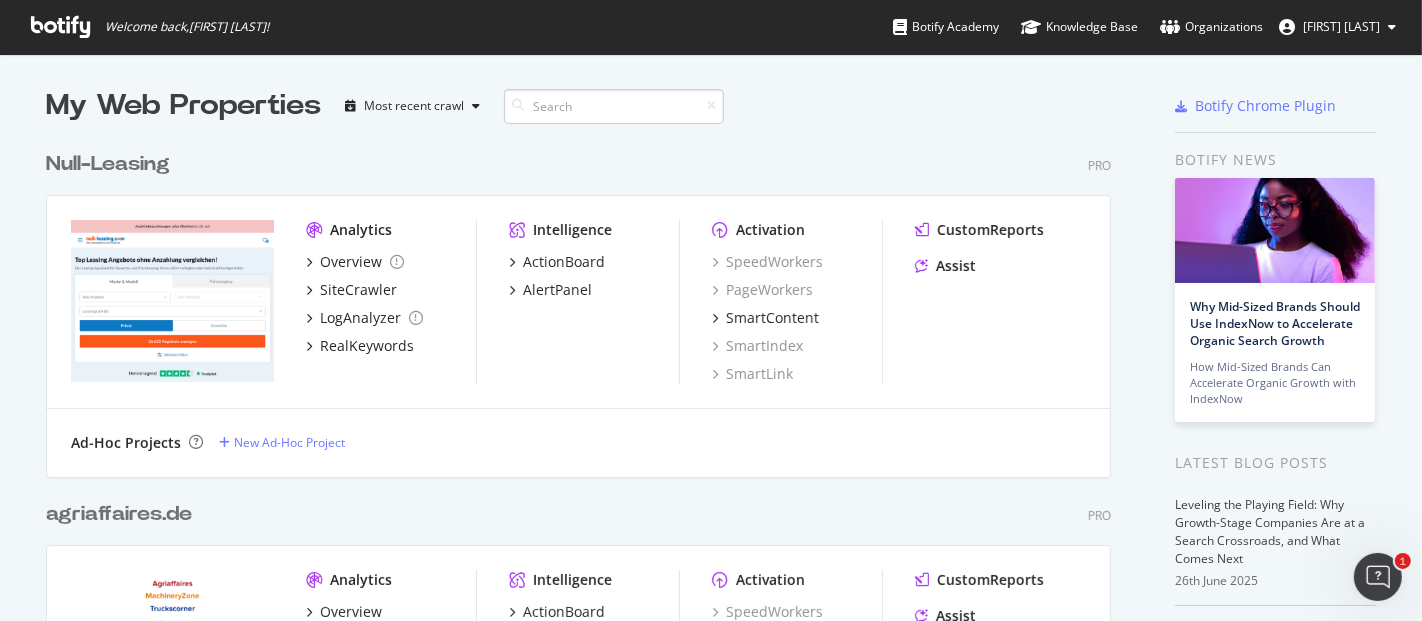 click at bounding box center [614, 106] 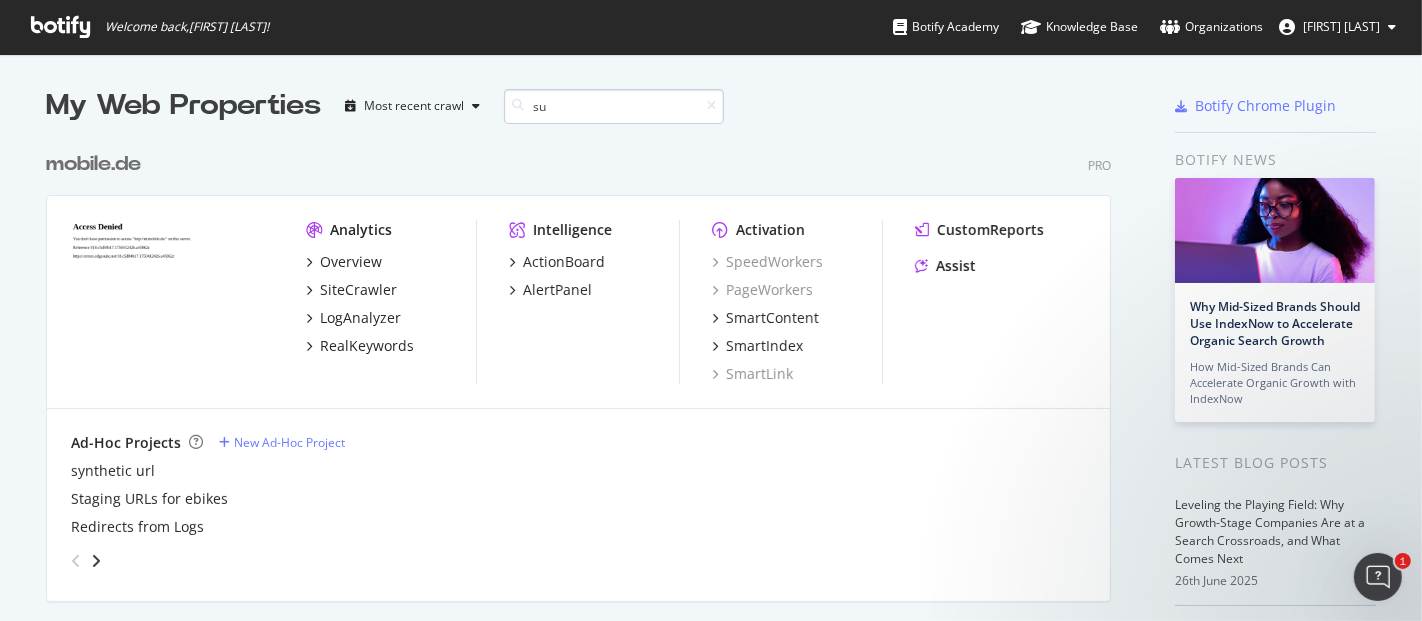 scroll, scrollTop: 1393, scrollLeft: 1064, axis: both 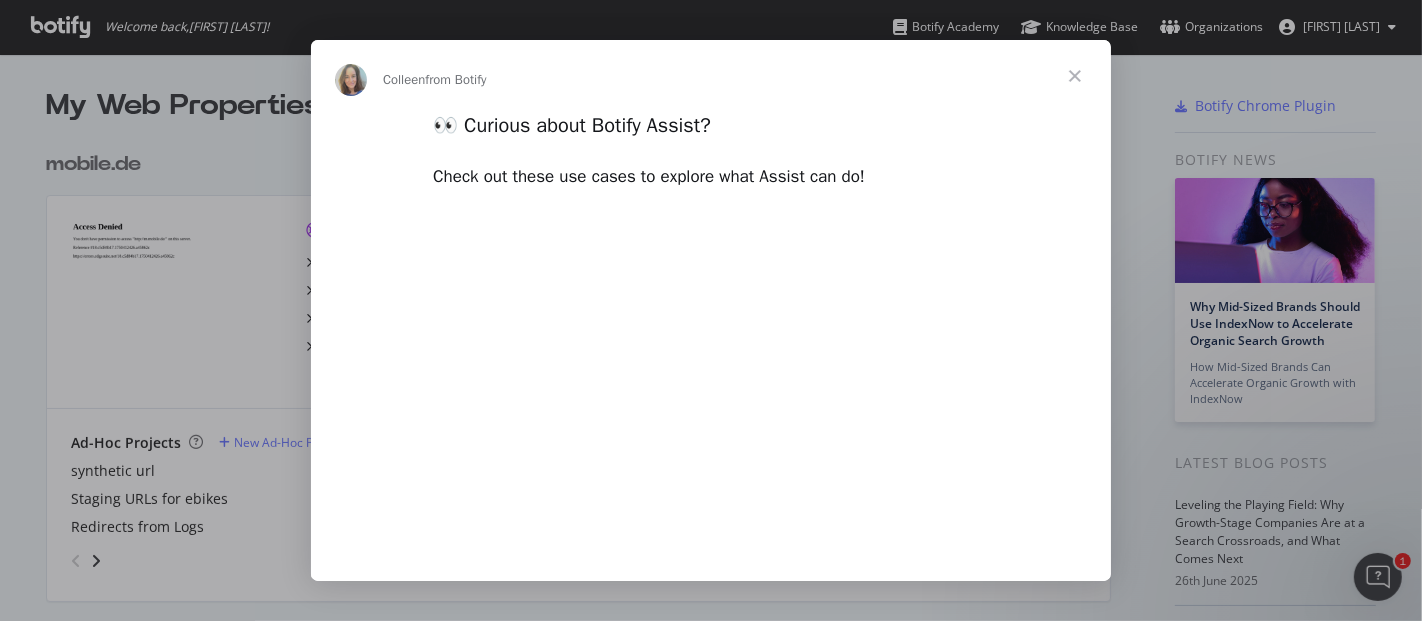 click at bounding box center (1075, 76) 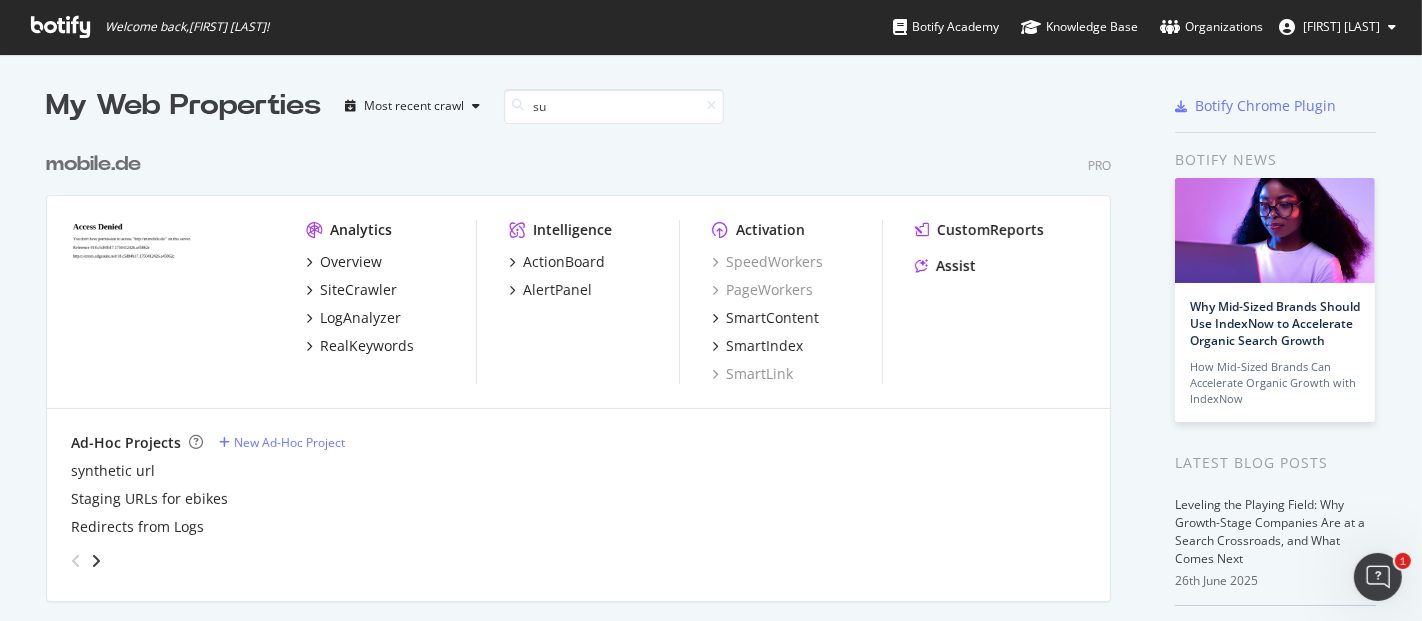 click on "mobile.de Pro Analytics Overview SiteCrawler LogAnalyzer RealKeywords Intelligence ActionBoard AlertPanel Activation SpeedWorkers PageWorkers SmartContent SmartIndex SmartLink CustomReports Assist Ad-Hoc Projects New Ad-Hoc Project synthetic url Staging URLs for ebikes Redirects from Logs" at bounding box center [586, 361] 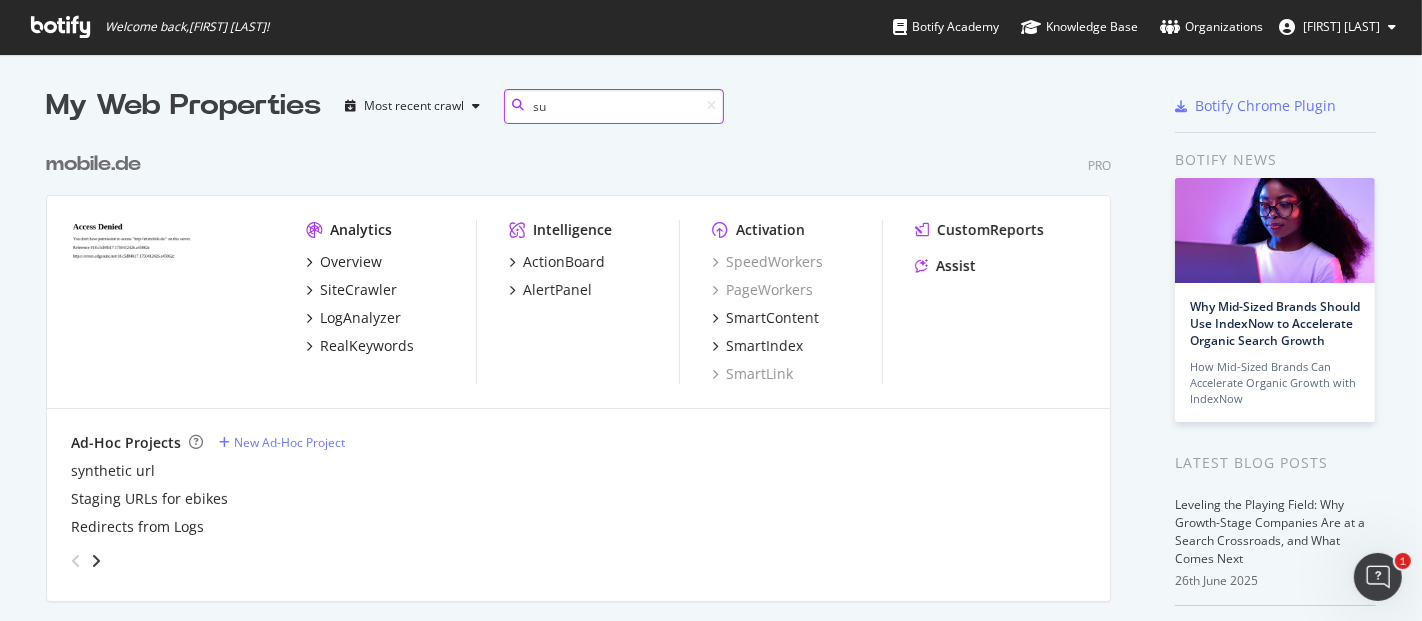 click on "su" at bounding box center [614, 106] 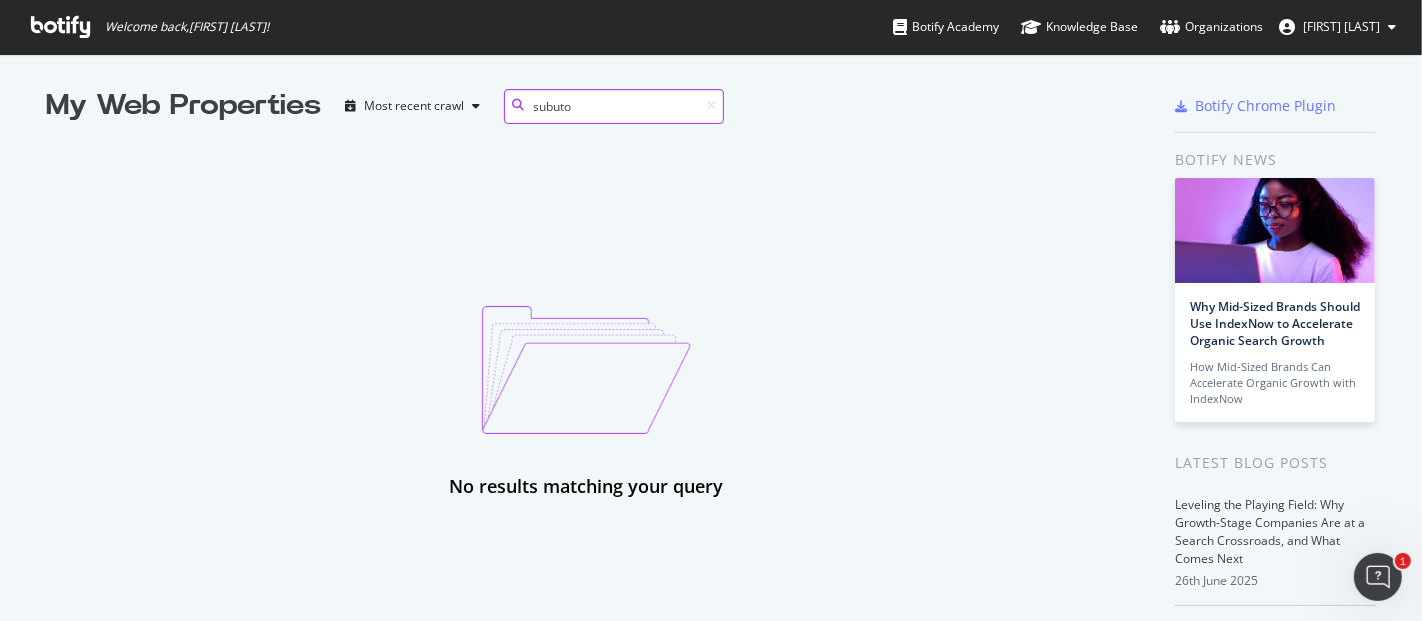 drag, startPoint x: 545, startPoint y: 104, endPoint x: 614, endPoint y: 102, distance: 69.02898 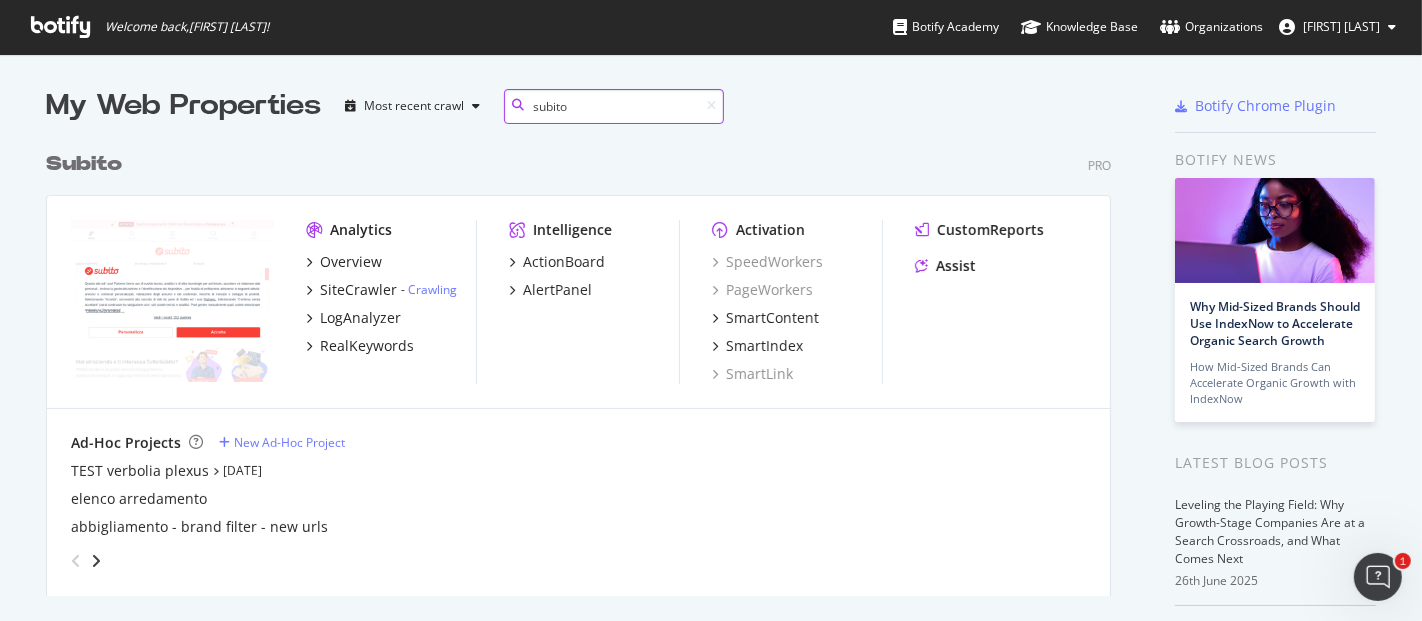 scroll, scrollTop: 18, scrollLeft: 18, axis: both 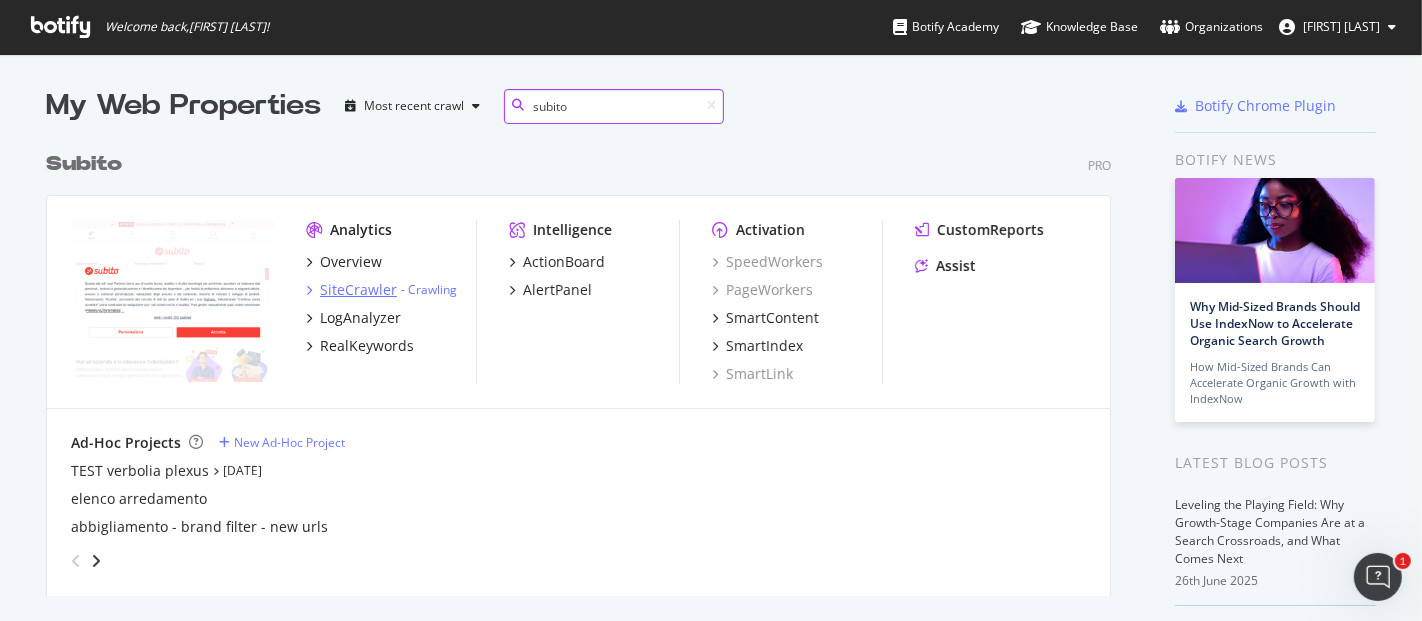 type on "subito" 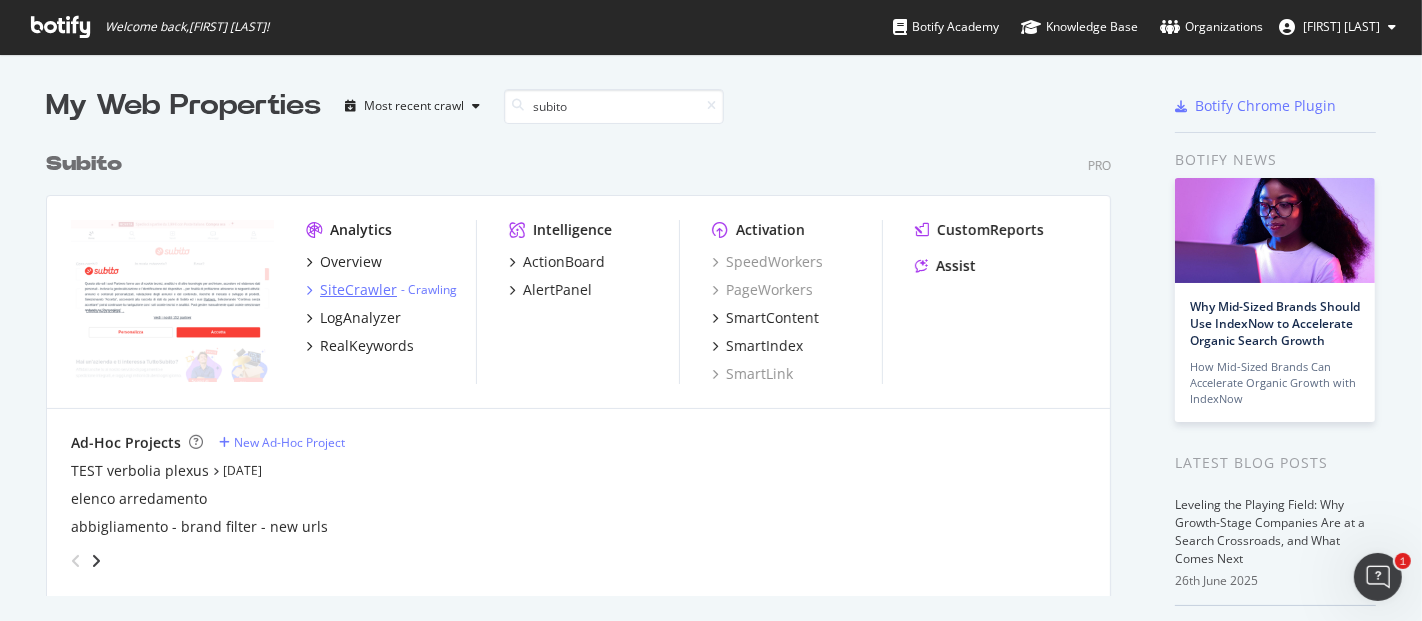 click on "SiteCrawler" at bounding box center [358, 290] 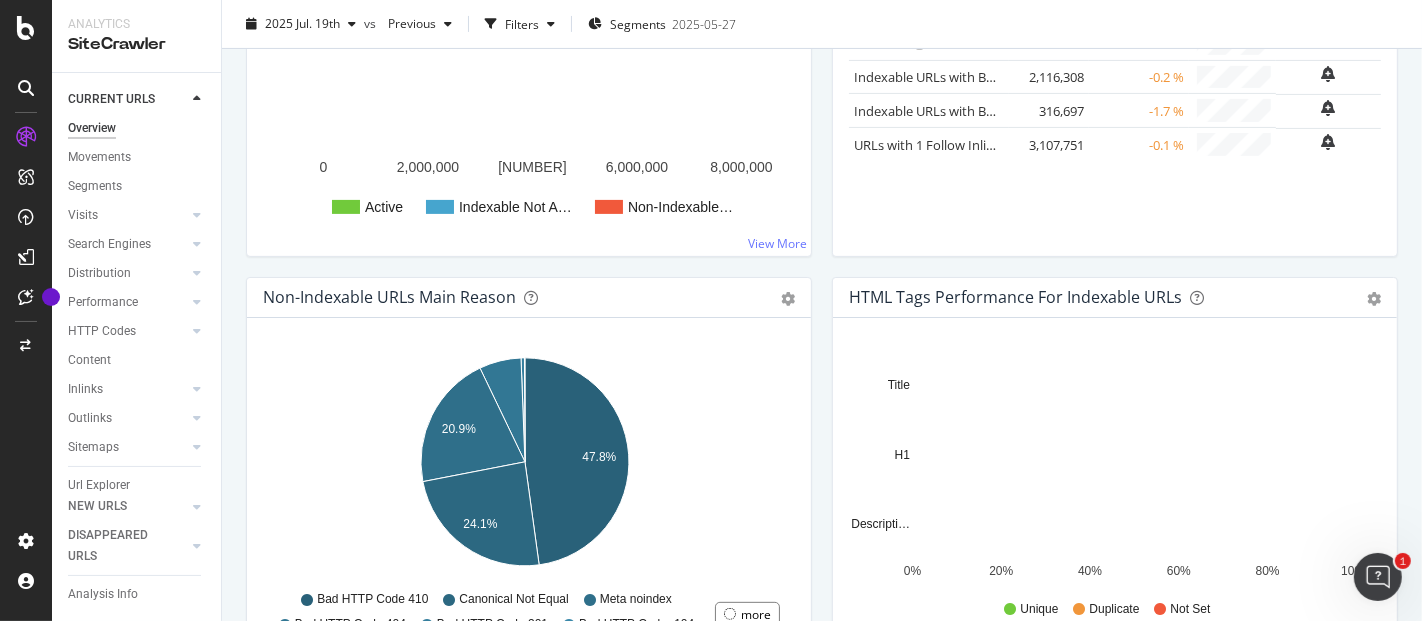 scroll, scrollTop: 777, scrollLeft: 0, axis: vertical 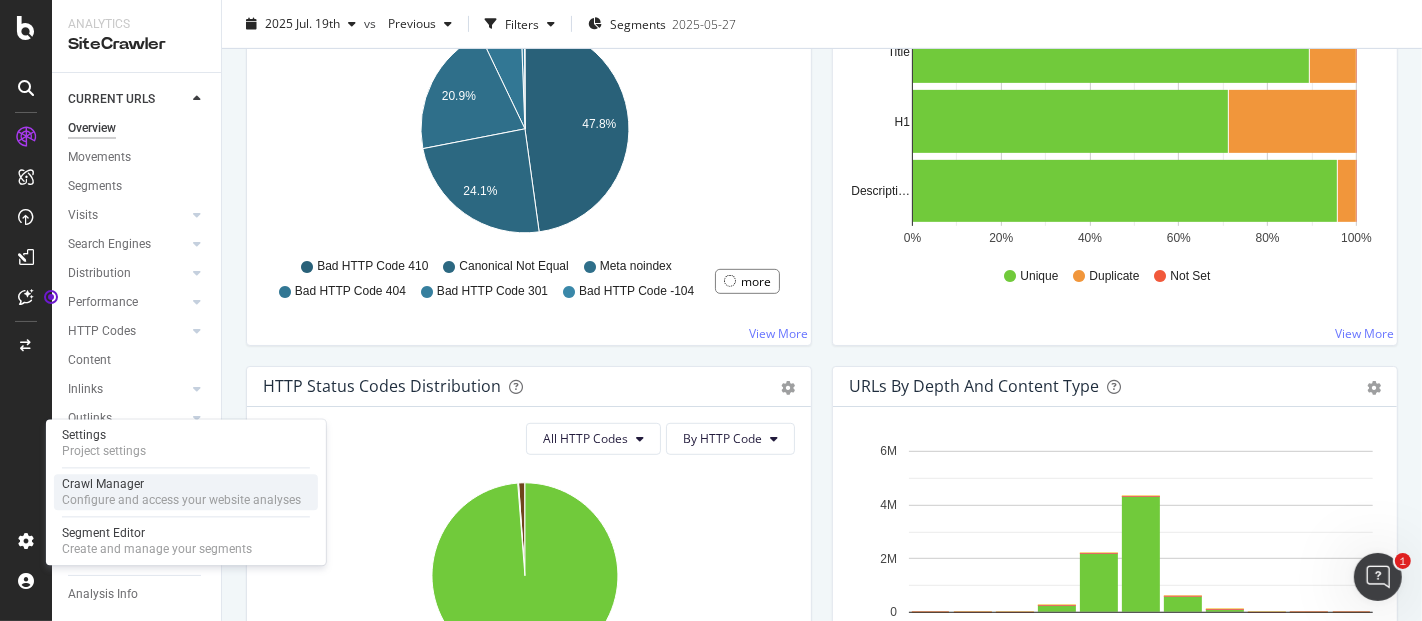 click on "Crawl Manager" at bounding box center (181, 484) 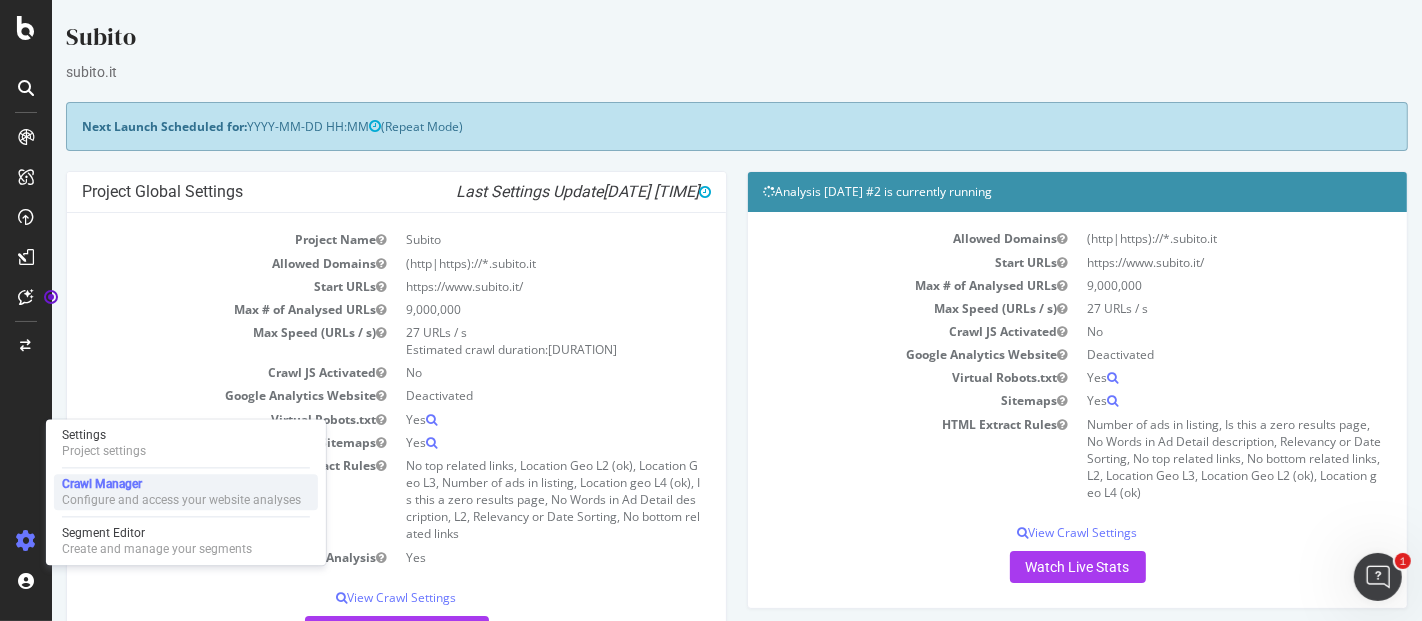 scroll, scrollTop: 0, scrollLeft: 0, axis: both 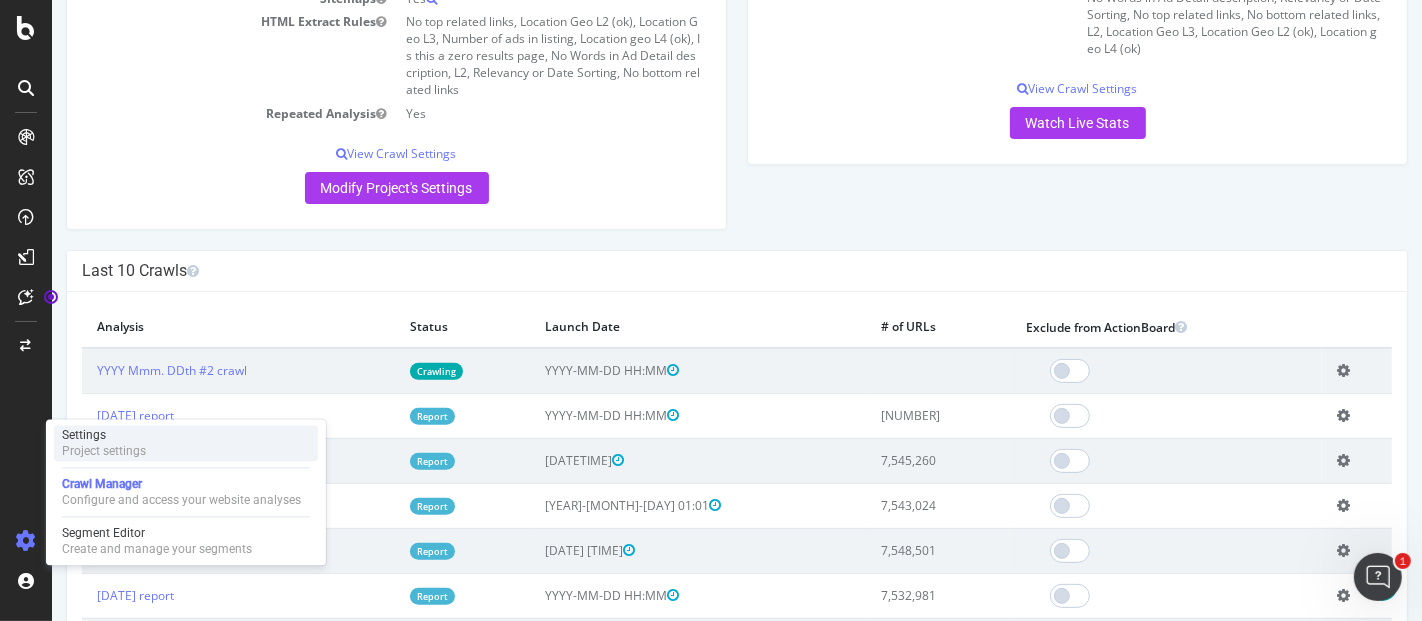click on "Settings" at bounding box center [104, 435] 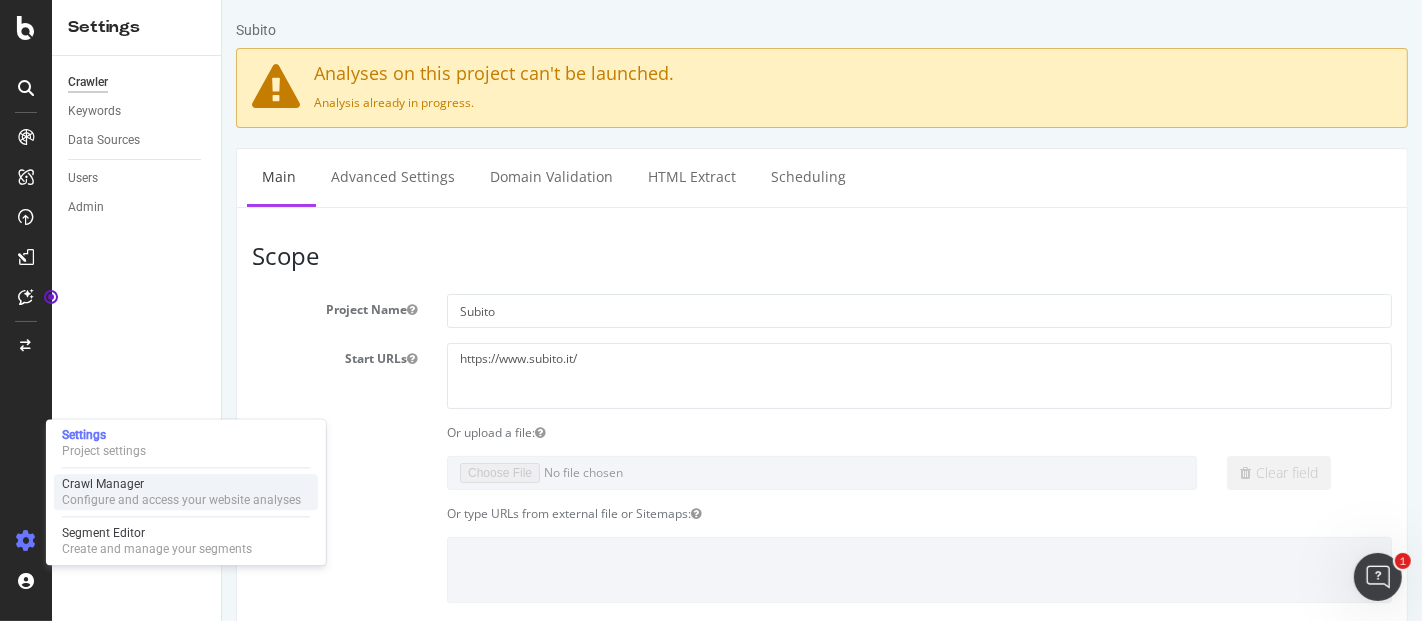 click on "Crawl Manager" at bounding box center [181, 484] 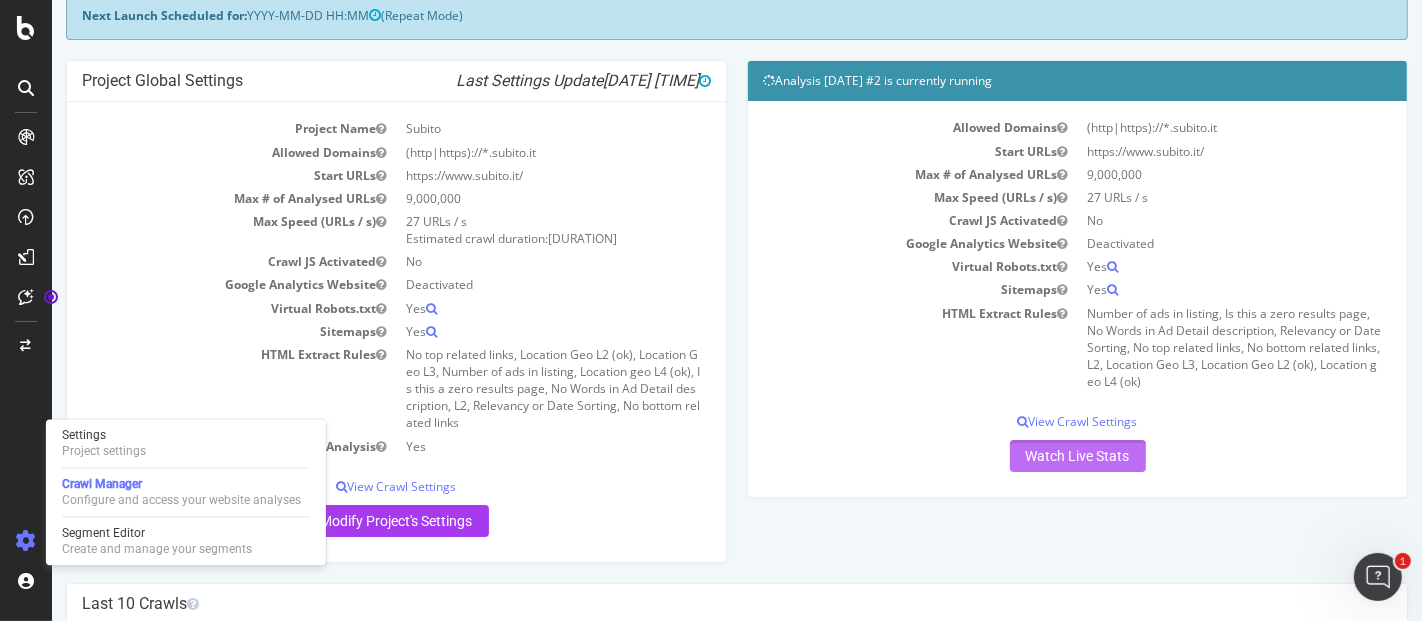 click on "Watch Live Stats" at bounding box center (1077, 456) 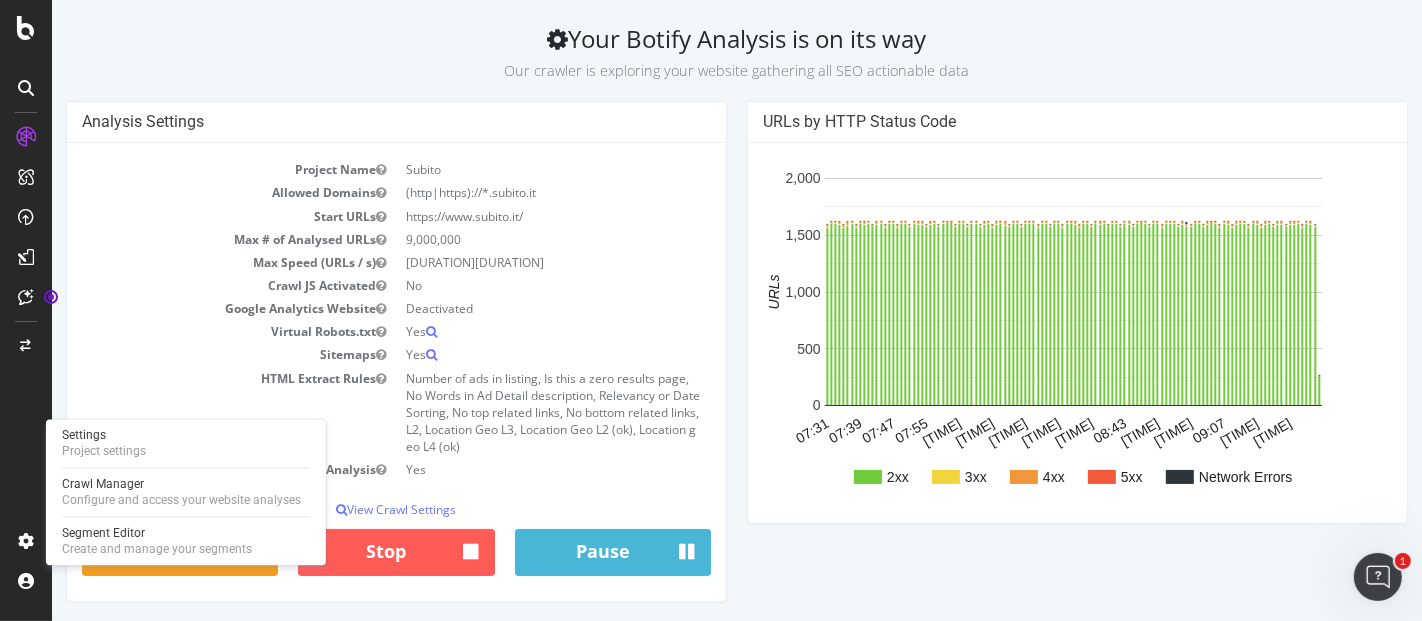 scroll, scrollTop: 111, scrollLeft: 0, axis: vertical 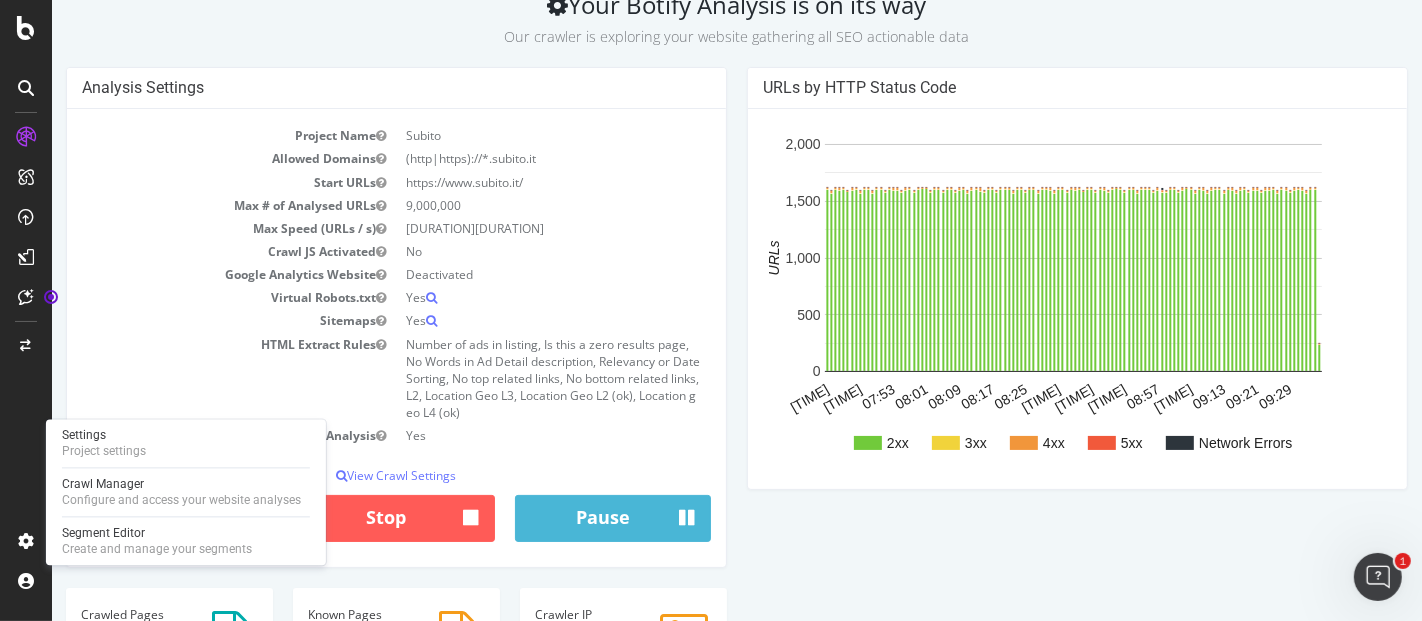 click on "Number of ads in listing, Is this a zero results page, No Words in Ad Detail description, Relevancy or Date Sorting, No top related links, No bottom related links, L2, Location Geo L3, Location Geo L2 (ok), Location geo L4 (ok)" at bounding box center (553, 379) 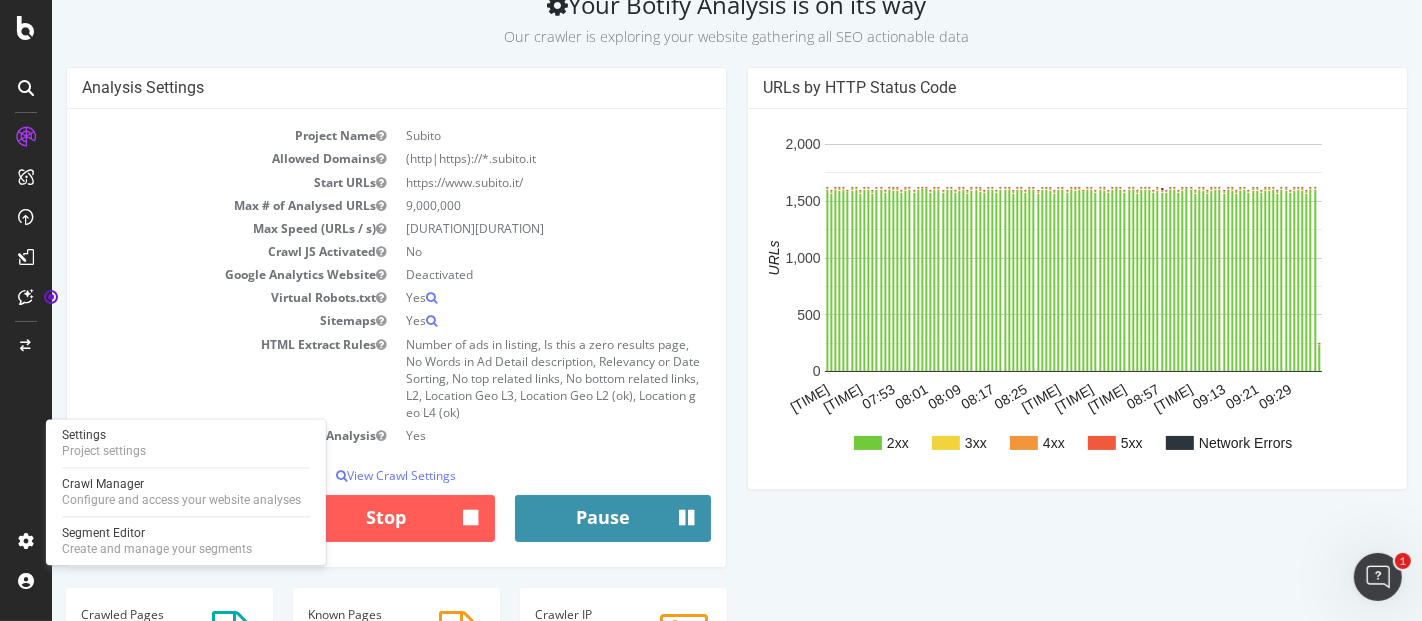 click on "Pause" at bounding box center [612, 519] 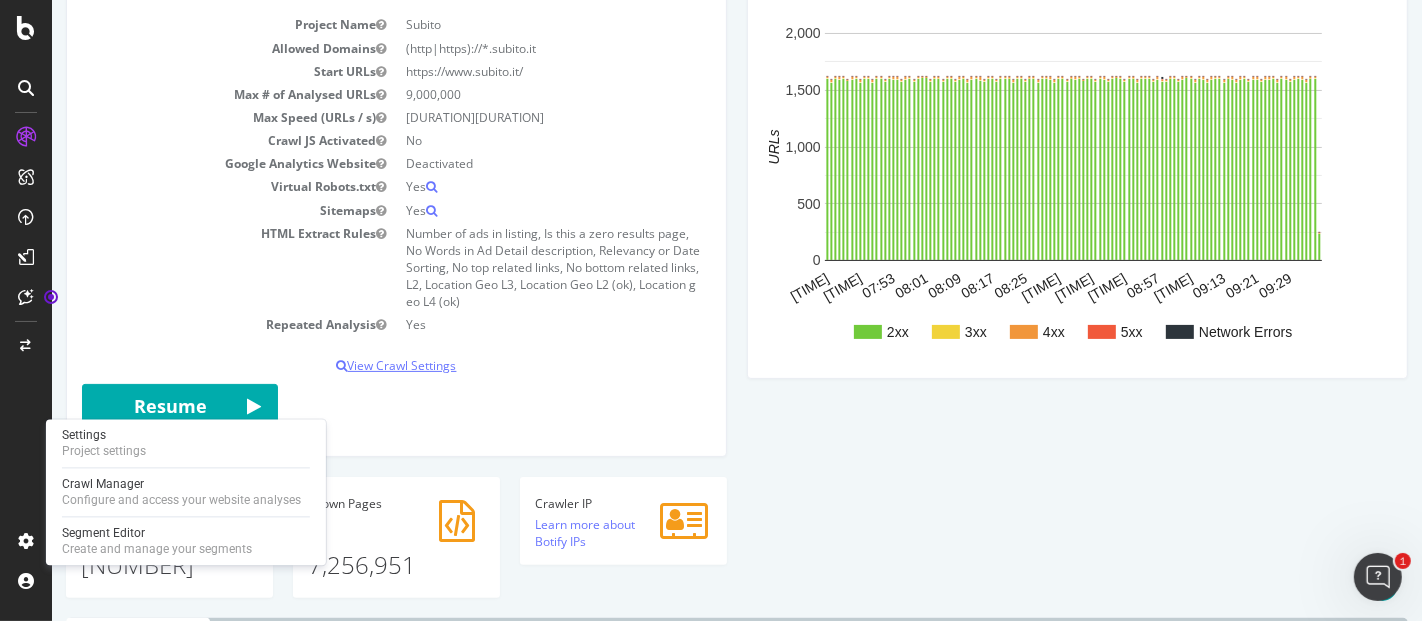 scroll, scrollTop: 256, scrollLeft: 0, axis: vertical 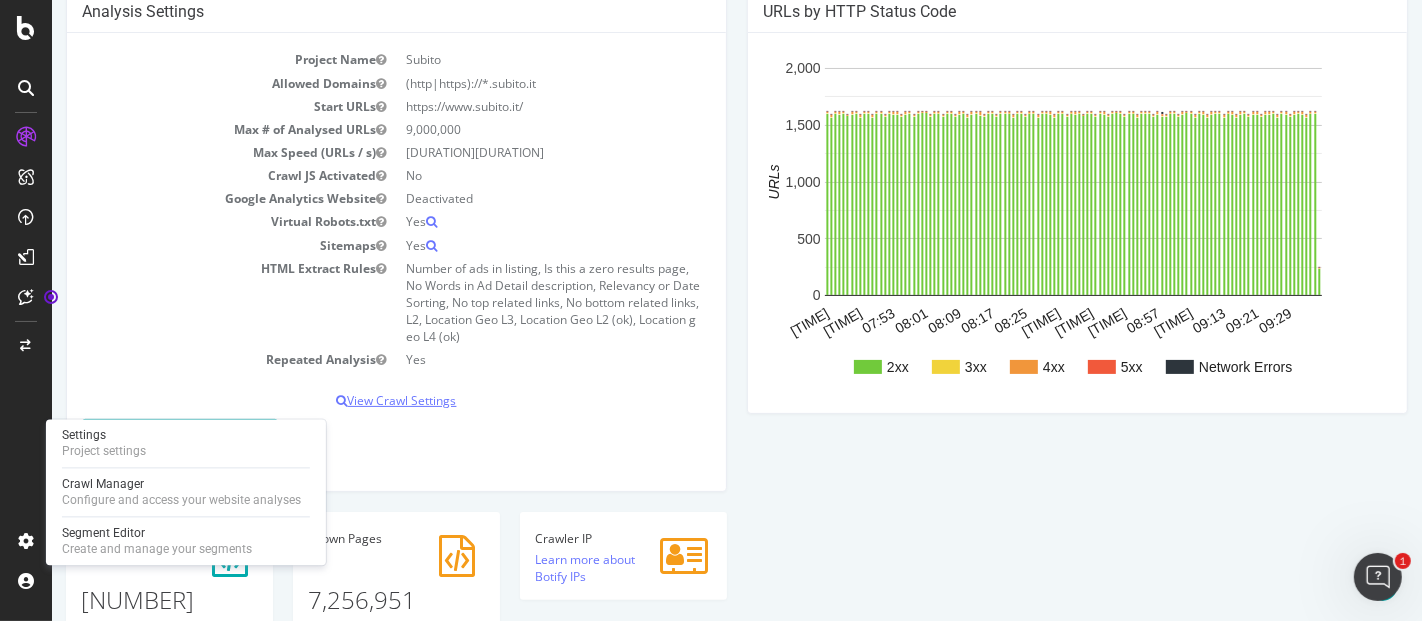 click on "View Crawl Settings" at bounding box center [395, 400] 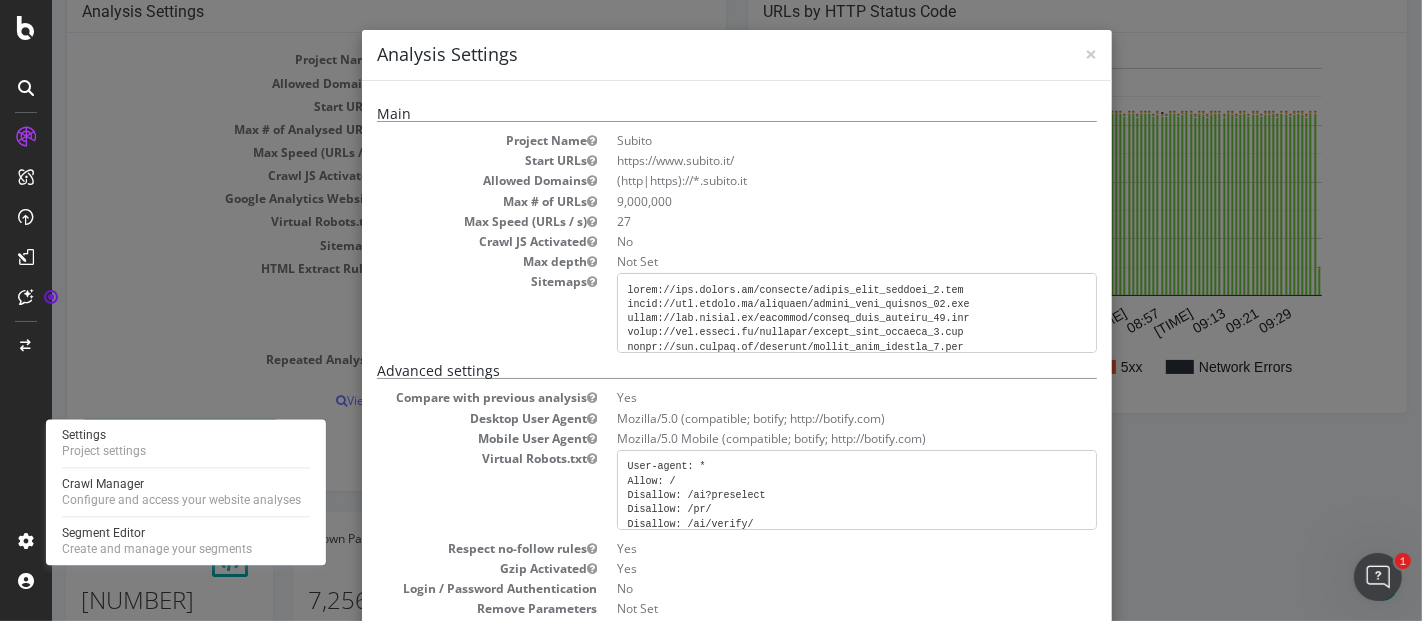 click on "27" at bounding box center [856, 221] 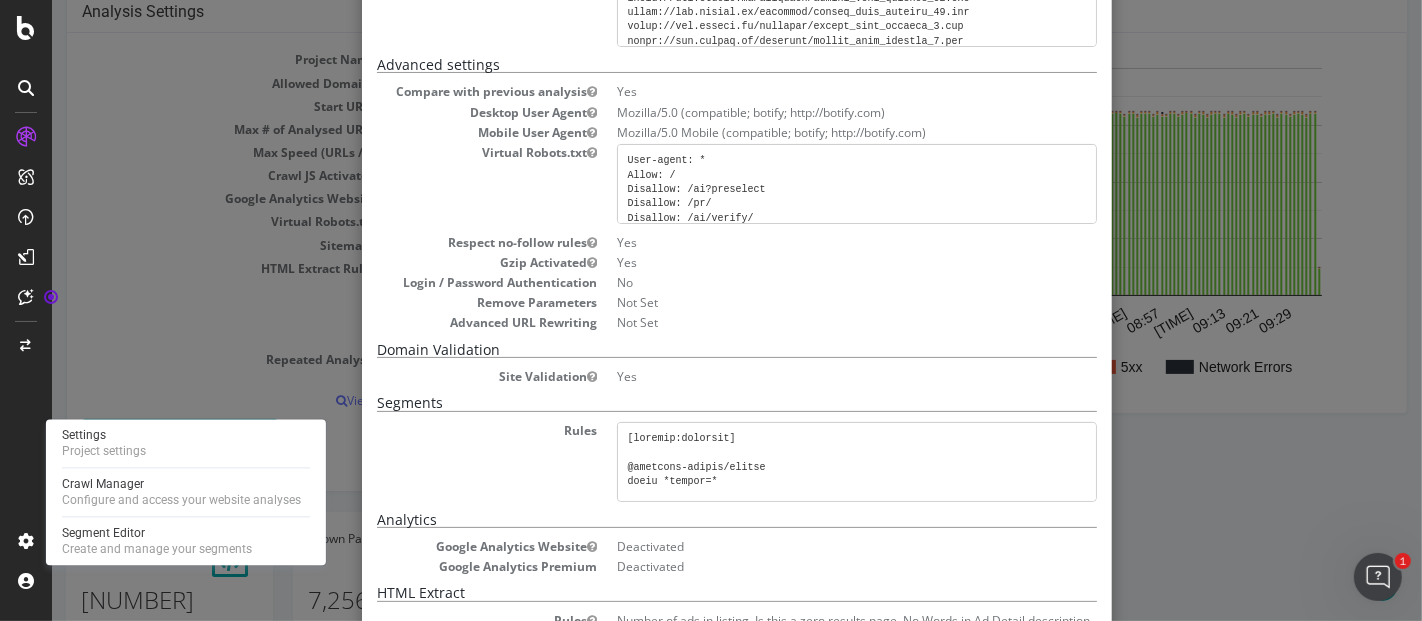 scroll, scrollTop: 0, scrollLeft: 0, axis: both 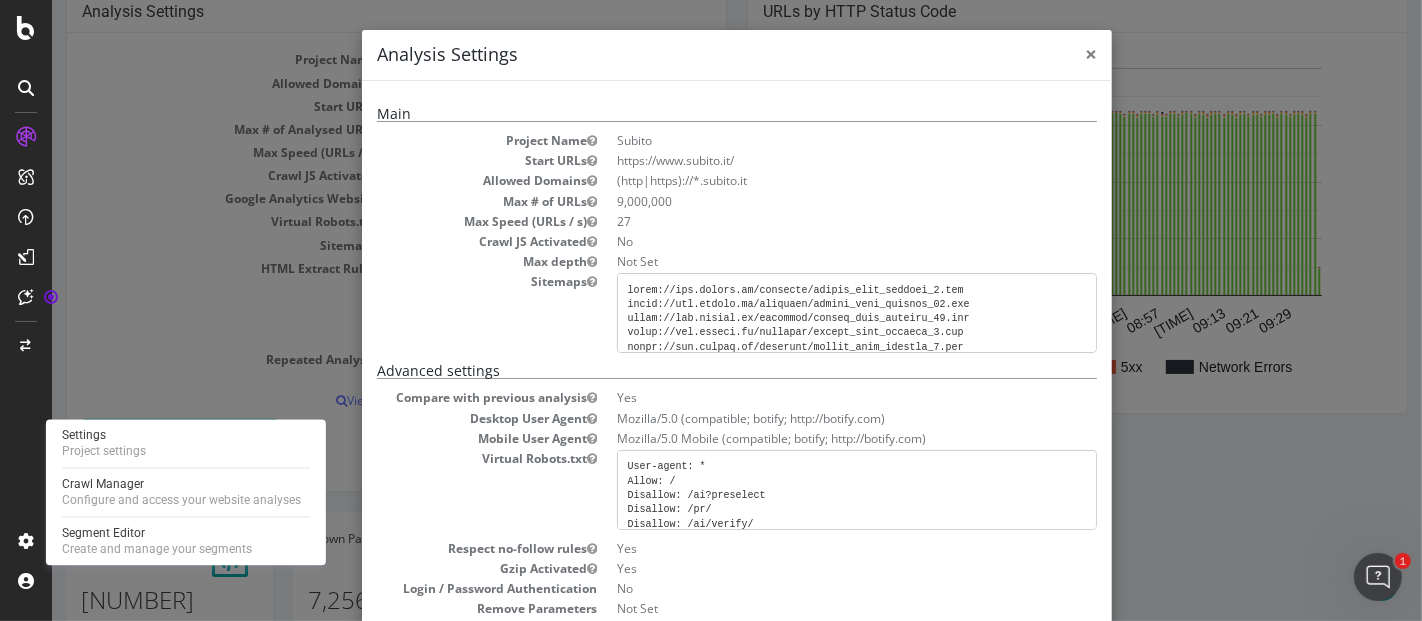 click on "×" at bounding box center (1090, 54) 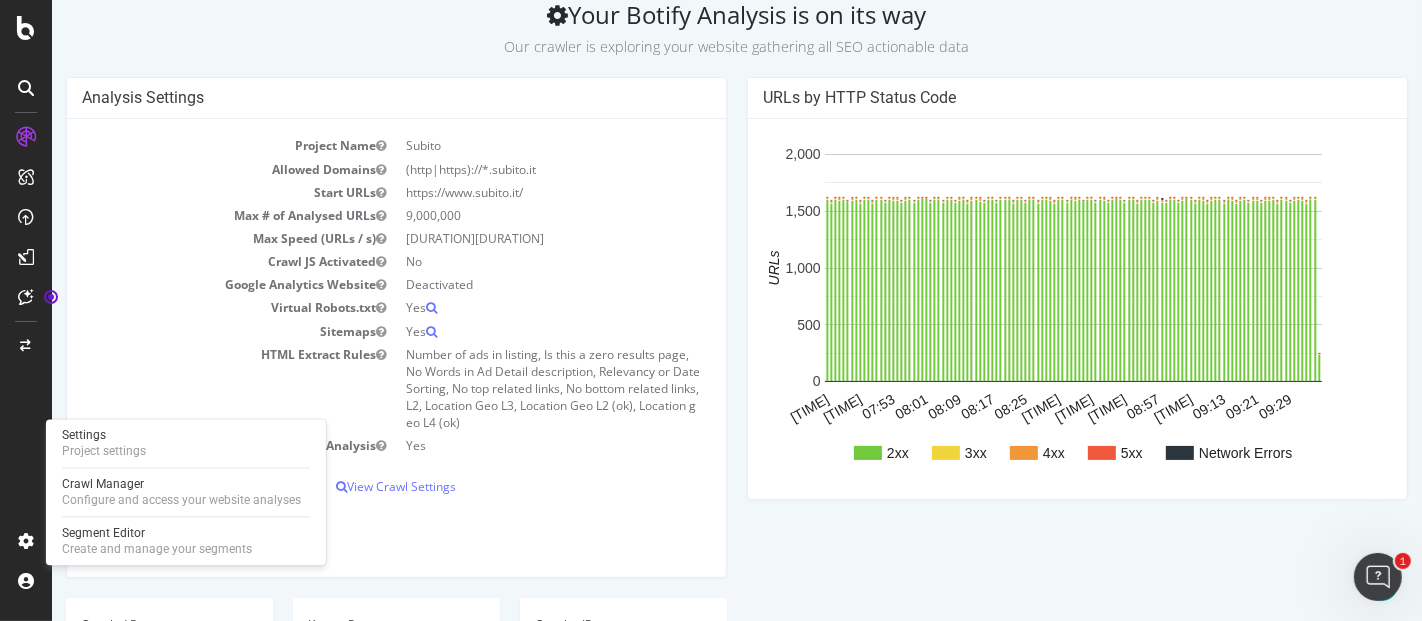 scroll, scrollTop: 333, scrollLeft: 0, axis: vertical 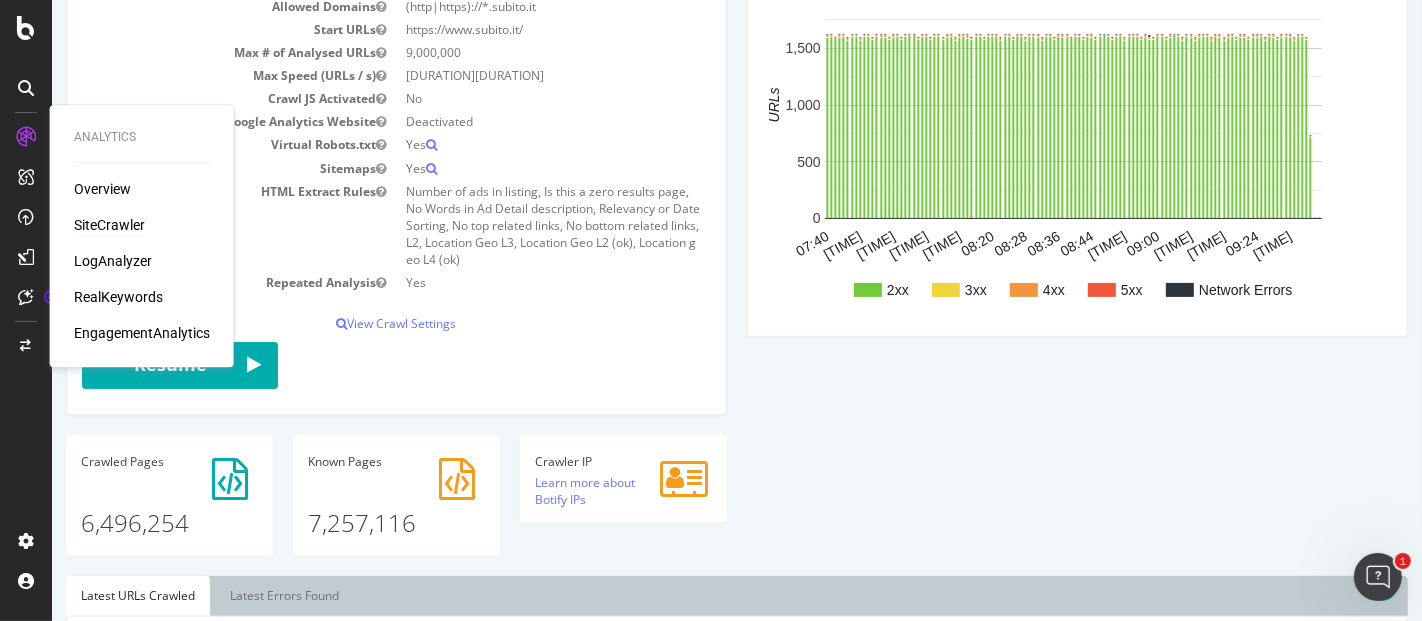 drag, startPoint x: 439, startPoint y: 78, endPoint x: 407, endPoint y: 80, distance: 32.06244 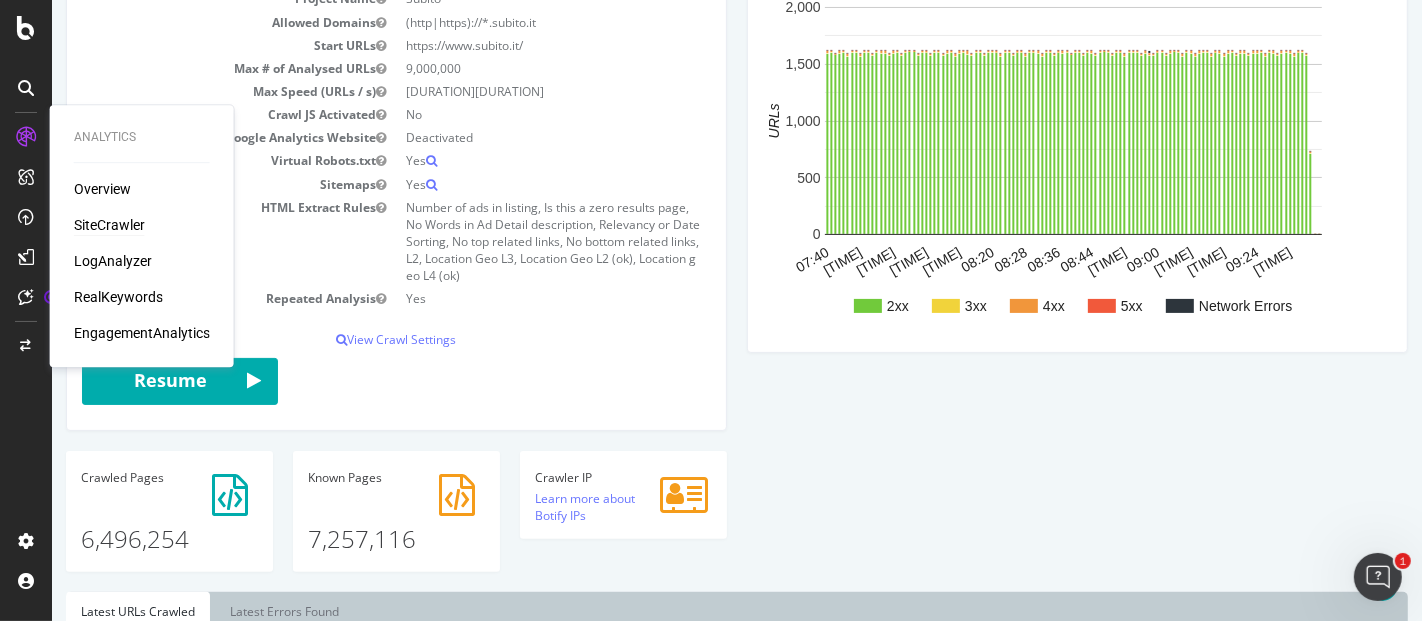 scroll, scrollTop: 333, scrollLeft: 0, axis: vertical 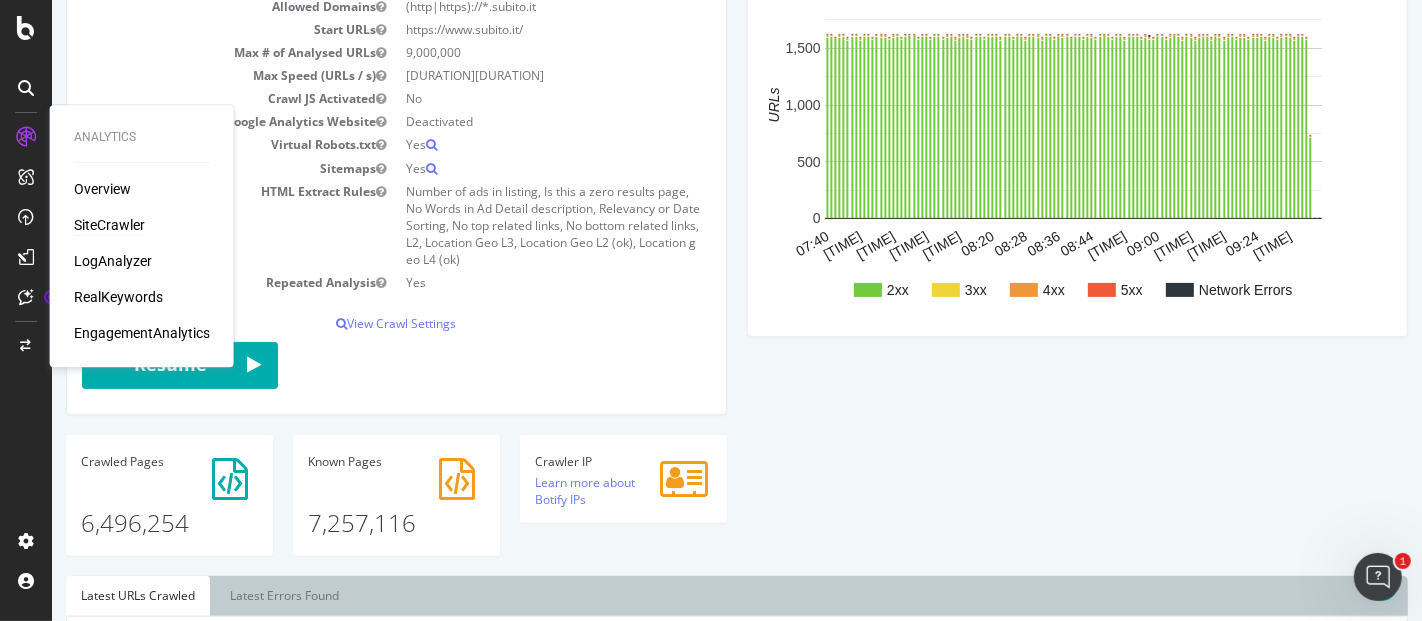 click on "Analysis Settings Project Name
Subito Allowed Domains
(http|https)://*.subito.it
Start URLs
https://www.subito.it/
Max # of Analysed URLs
9,000,000 Max Speed (URLs / s)
27 URLs / s
Estimated remaining crawl time:  1 day 1 hour 45 minutes  Crawl JS Activated
No Google Analytics Website
Deactivated
Virtual Robots.txt
Yes
Sitemaps
Yes
HTML Extract Rules
Number of ads in listing, Is this a zero results page, No Words in Ad Detail description, Relevancy or Date Sorting, No top related links, No bottom related links, L2, Location Geo L3, Location Geo L2 (ok), Location geo L4 (ok)
Repeated Analysis
Yes  View Crawl Settings
× Close Main Project Name
Subito No" at bounding box center (736, 244) 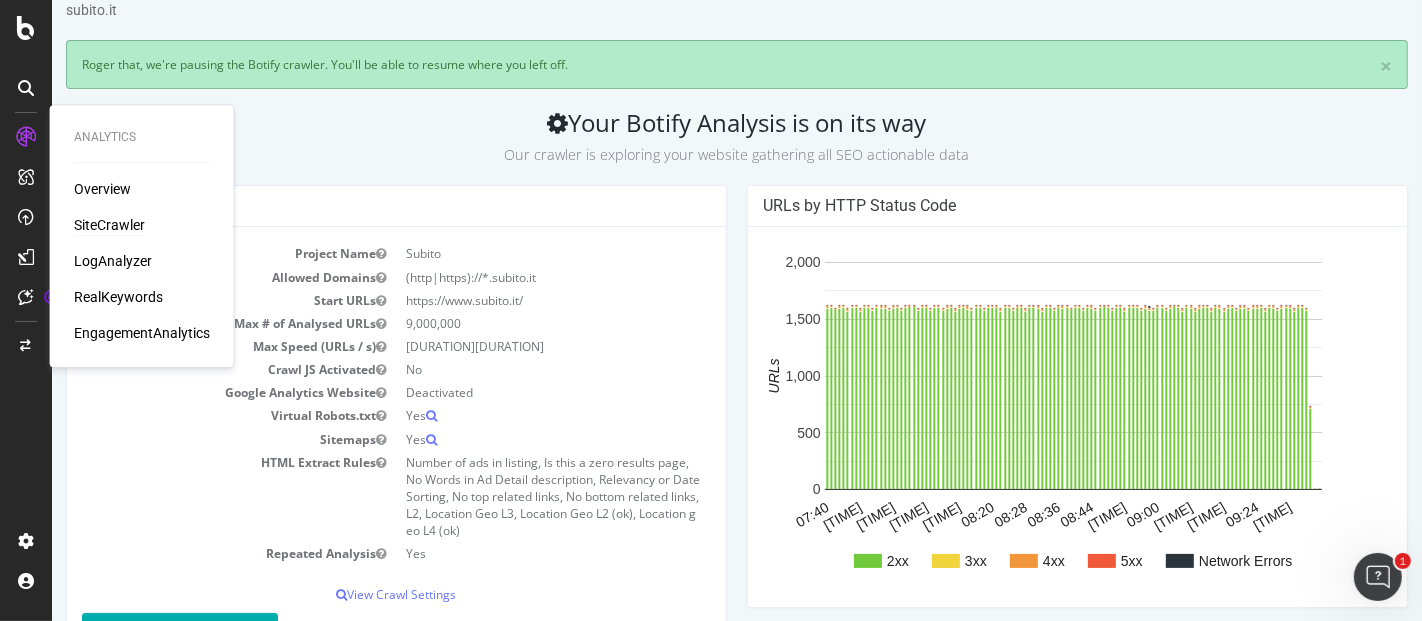 scroll, scrollTop: 111, scrollLeft: 0, axis: vertical 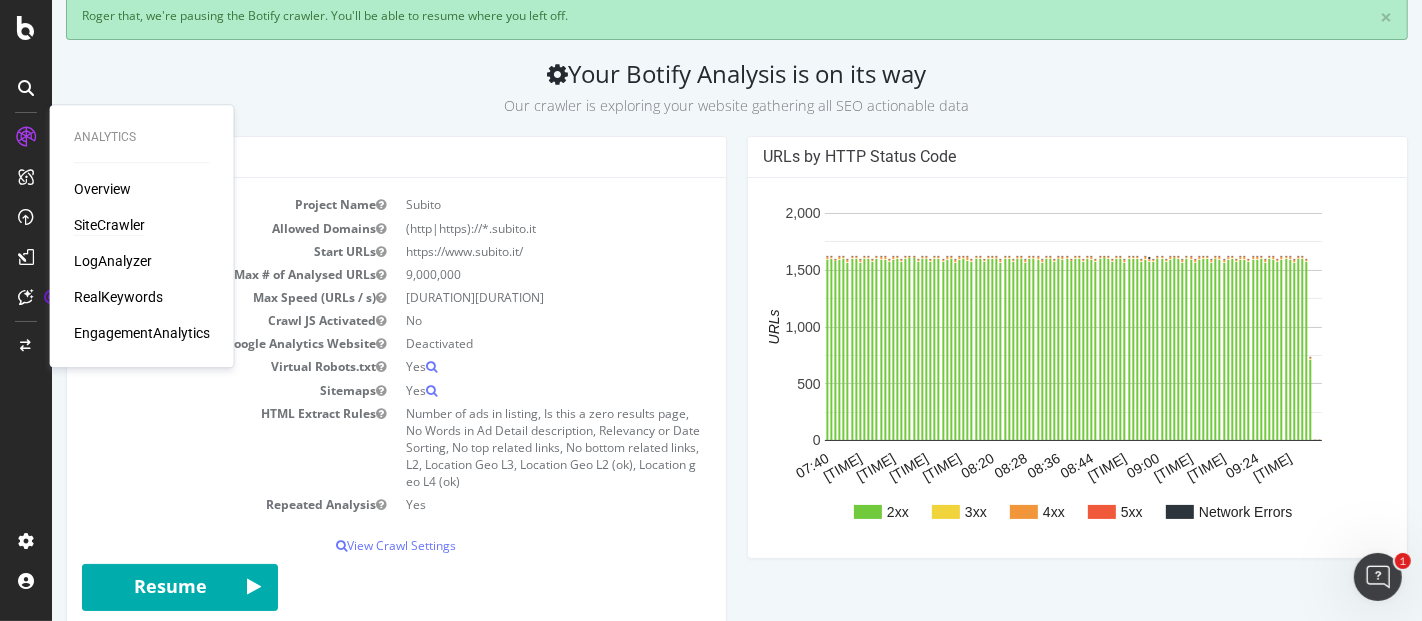 click at bounding box center (26, 137) 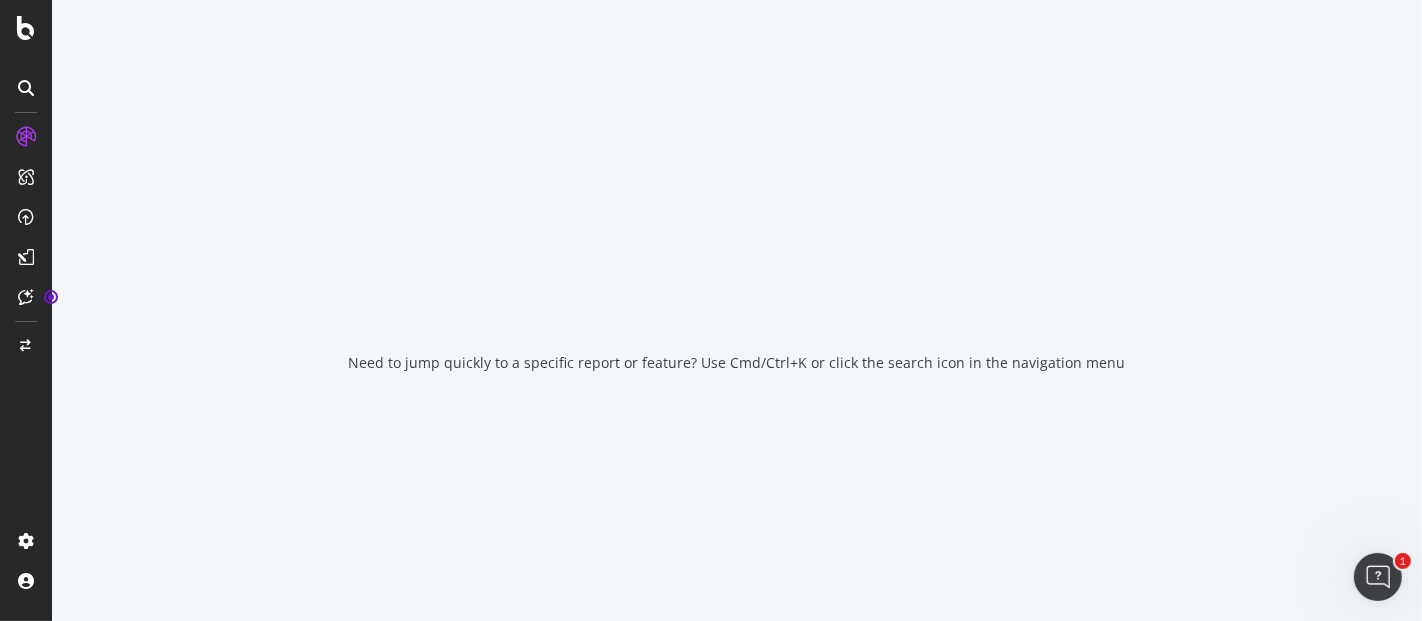 click on "Need to jump quickly to a specific report or feature? Use Cmd/Ctrl+K or click the search icon in the navigation menu" at bounding box center (737, 310) 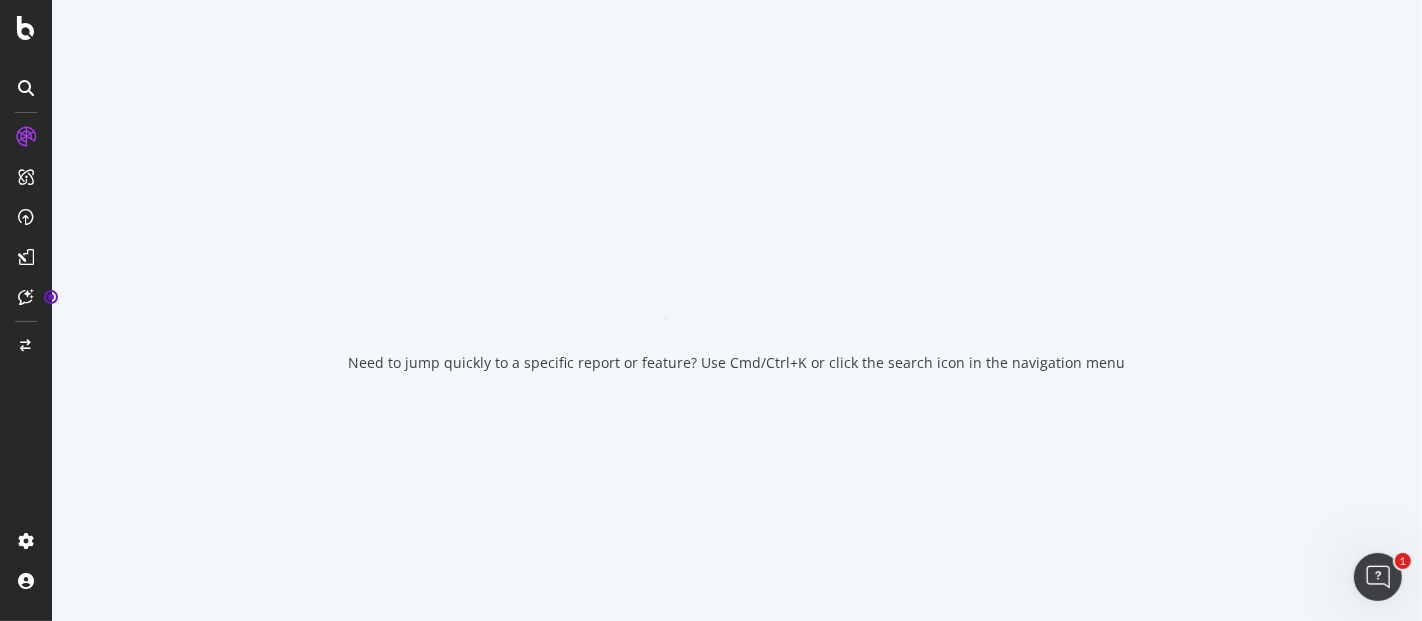 scroll, scrollTop: 0, scrollLeft: 0, axis: both 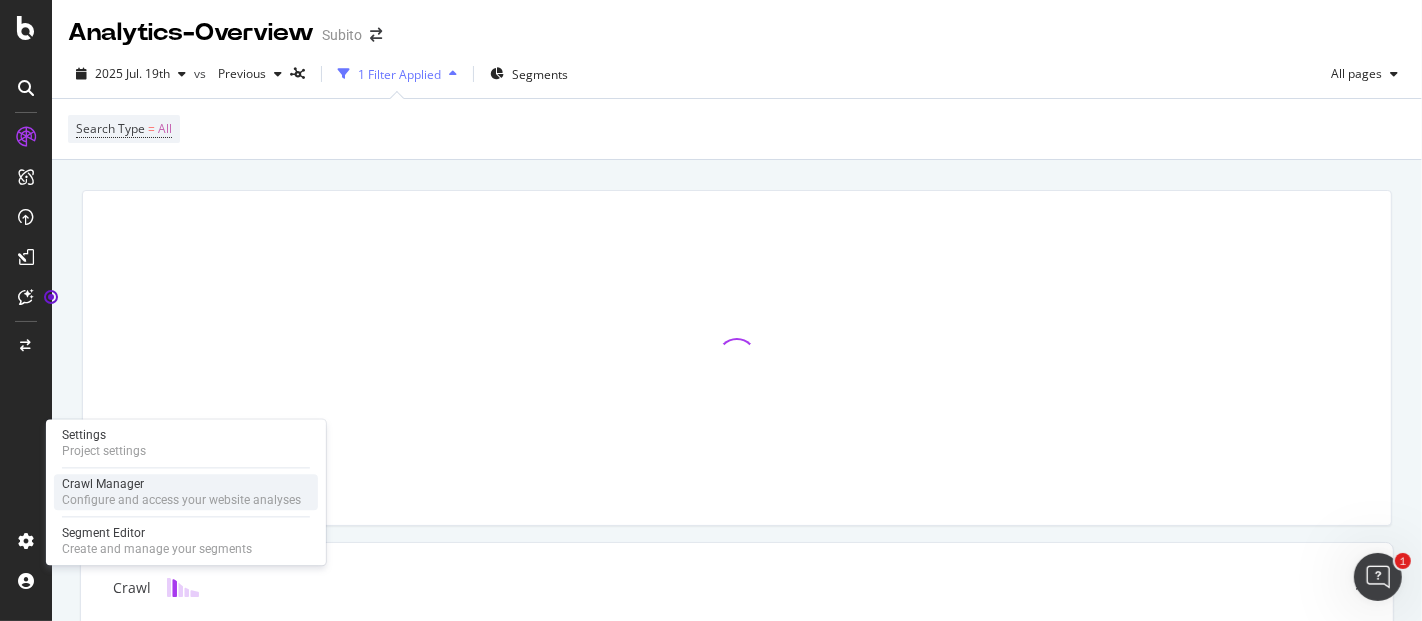click on "Configure and access your website analyses" at bounding box center [181, 500] 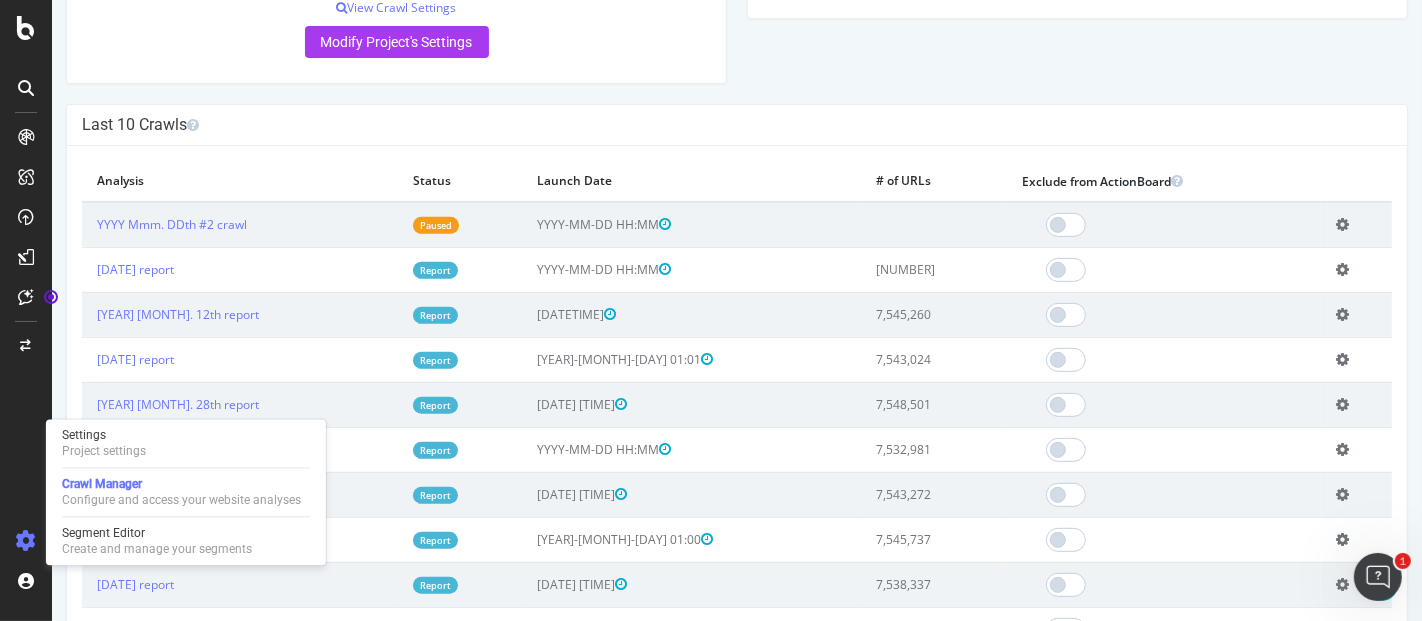 scroll, scrollTop: 555, scrollLeft: 0, axis: vertical 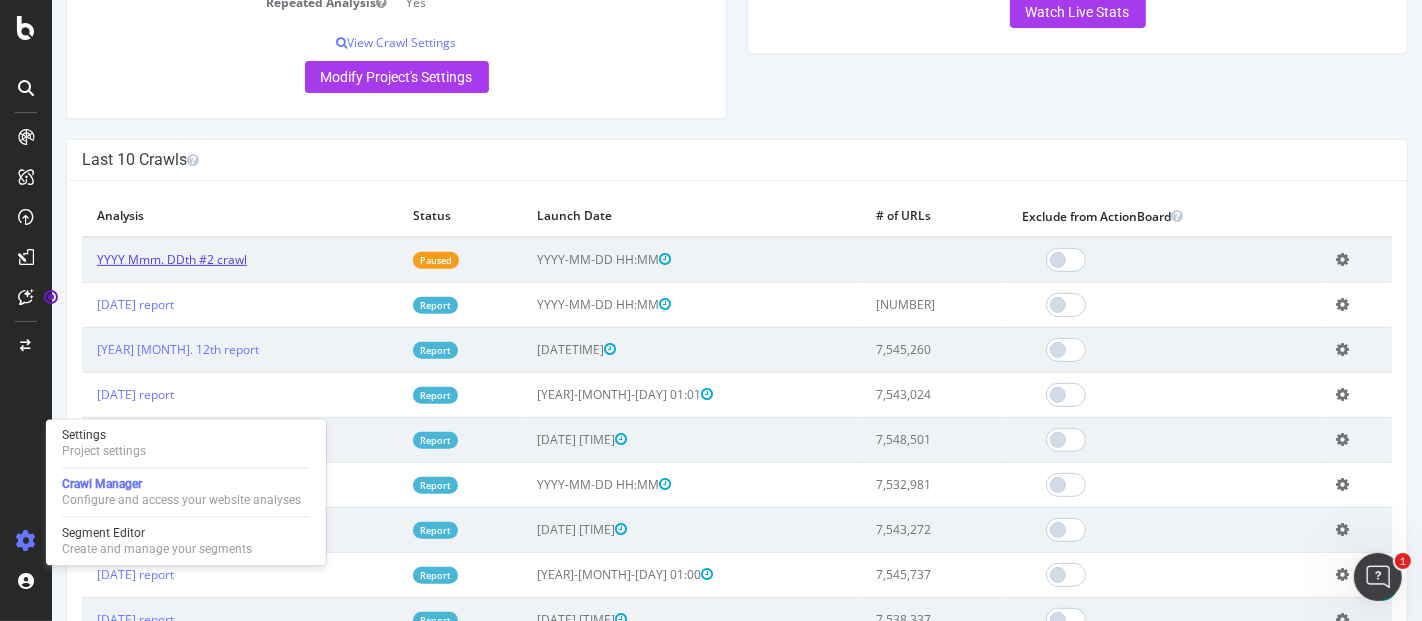 click on "YYYY Mmm. DDth #2
crawl" at bounding box center (171, 259) 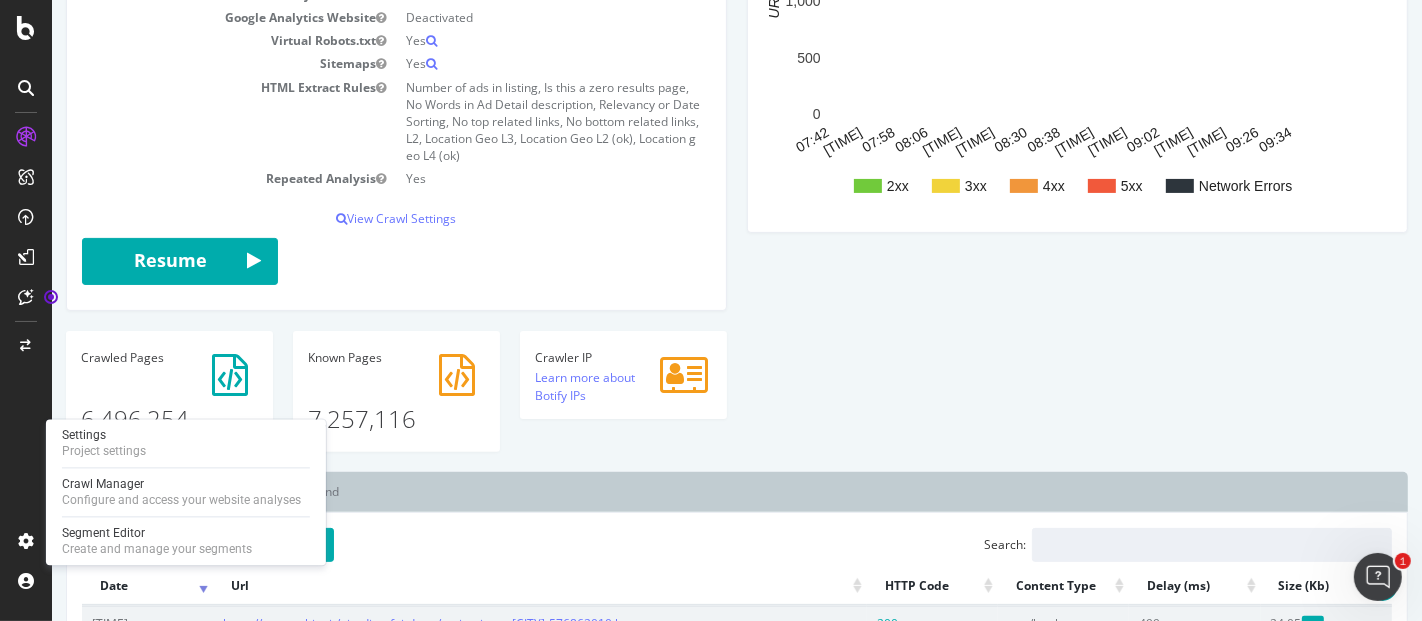 scroll, scrollTop: 333, scrollLeft: 0, axis: vertical 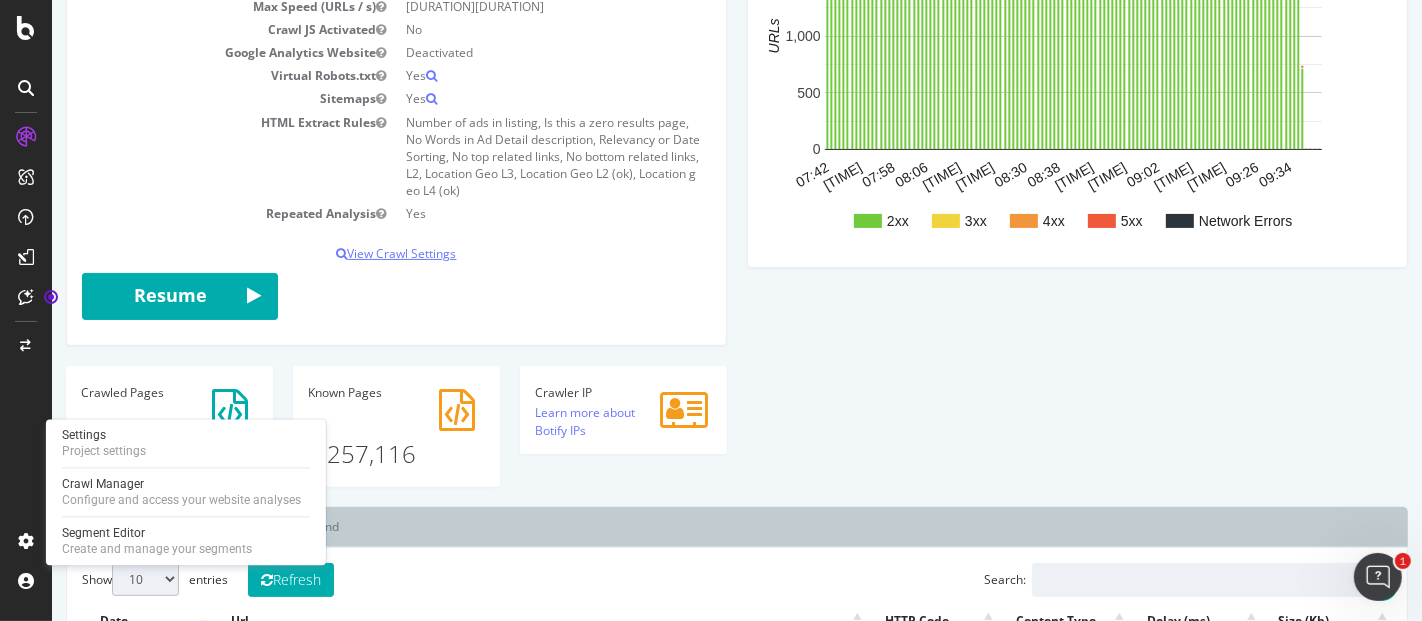 click on "View Crawl Settings" at bounding box center [395, 253] 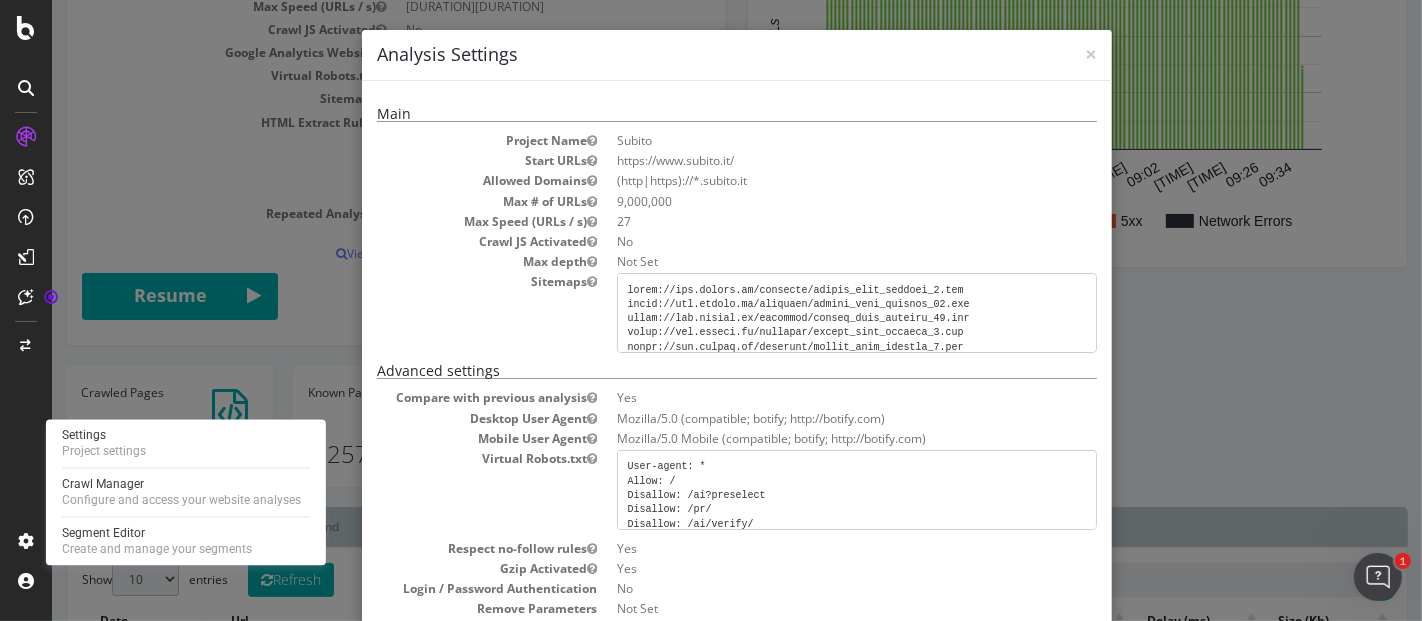 scroll, scrollTop: 545, scrollLeft: 0, axis: vertical 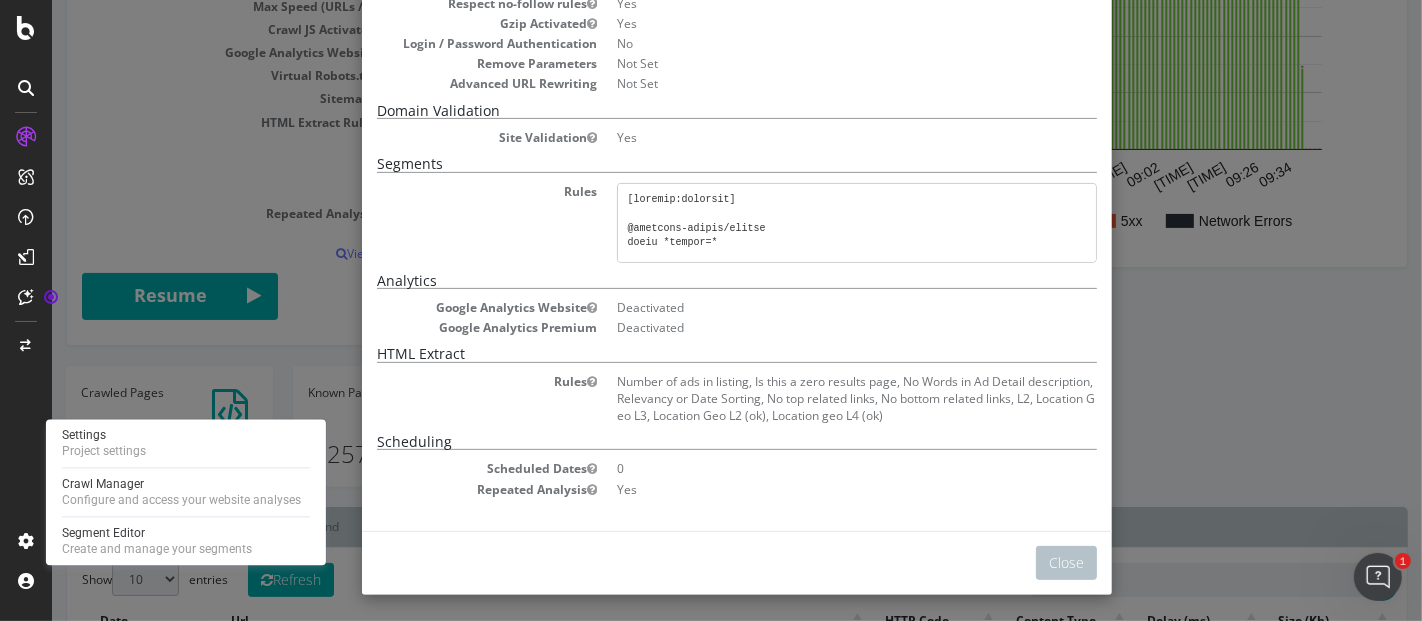click on "× Close
Analysis Settings
Main Project Name
Subito Start URLs
https://www.subito.it/
Allowed Domains
(http|https)://*.subito.it Max # of URLs
[NUMBER] Max Speed (URLs / s)
[NUMBER]
Crawl JS Activated
No Max depth
Not Set
Sitemaps
Advanced settings Compare with previous analysis
Yes Desktop User Agent
Mozilla/5.0 (compatible; botify; http://botify.com) Mobile User Agent
Mozilla/5.0 Mobile (compatible; botify; http://botify.com) Virtual Robots.txt
Respect no-follow rules
Yes Gzip Activated
Yes Login / Password Authentication
No
Remove Parameters
Not Set
Advanced URL Rewriting
Not Set
Domain Validation Site Validation
Yes Segments Rules
Analytics Google Analytics Website
Scheduling" at bounding box center [736, 310] 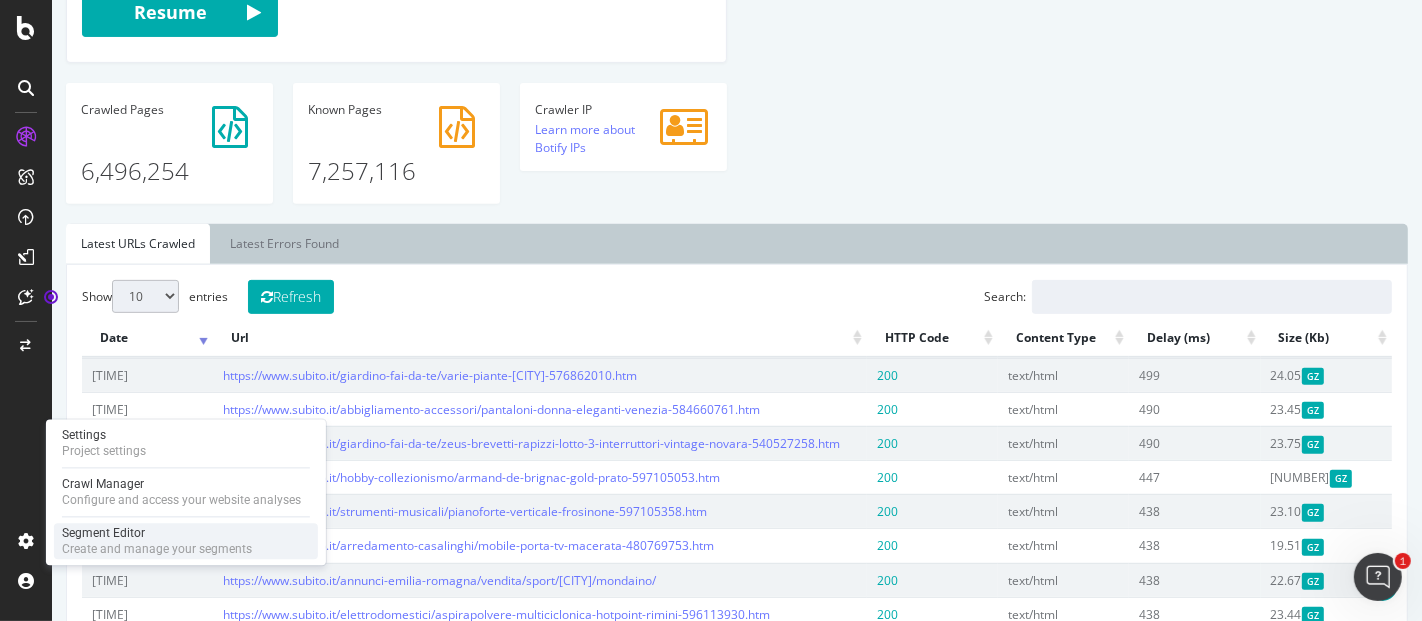 scroll, scrollTop: 555, scrollLeft: 0, axis: vertical 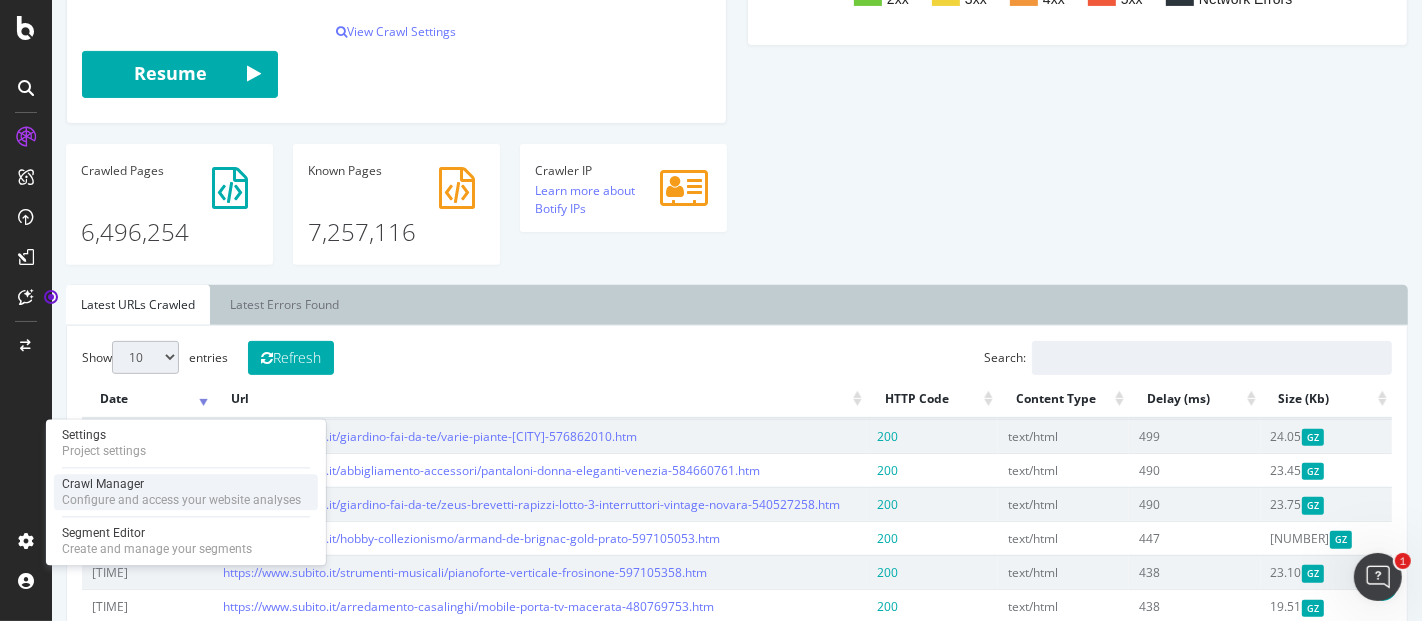 click on "Crawl Manager" at bounding box center (181, 484) 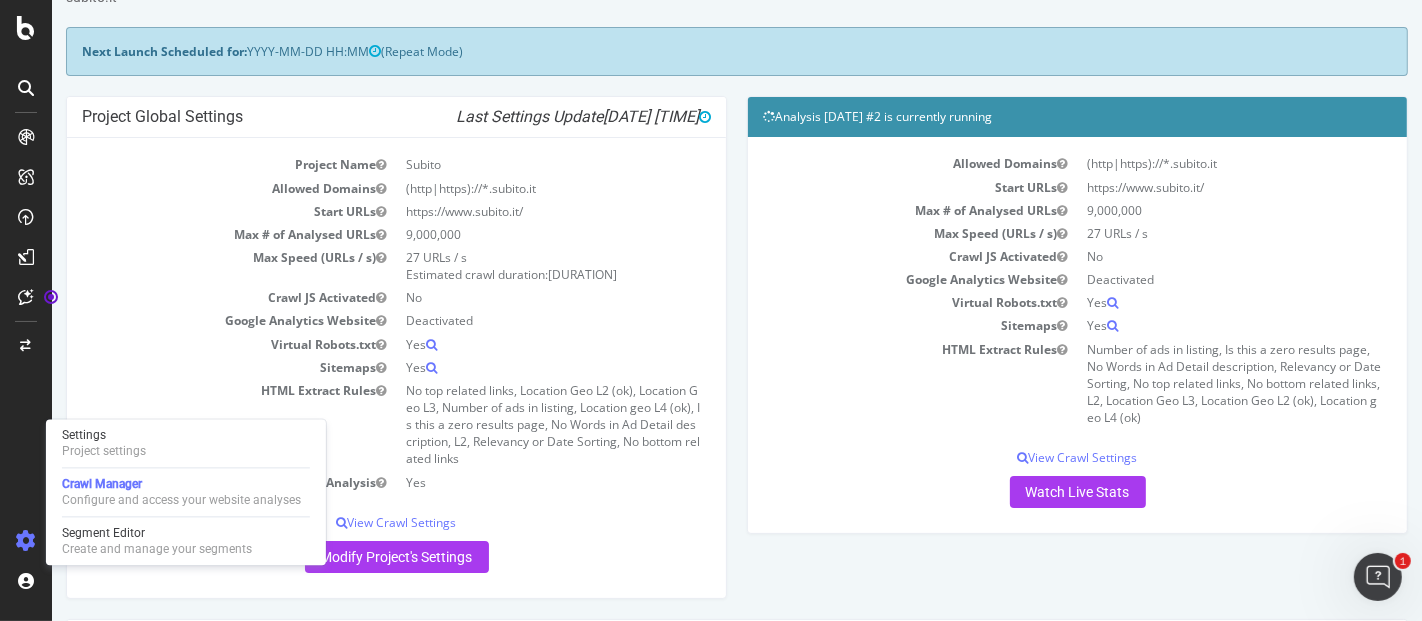 scroll, scrollTop: 0, scrollLeft: 0, axis: both 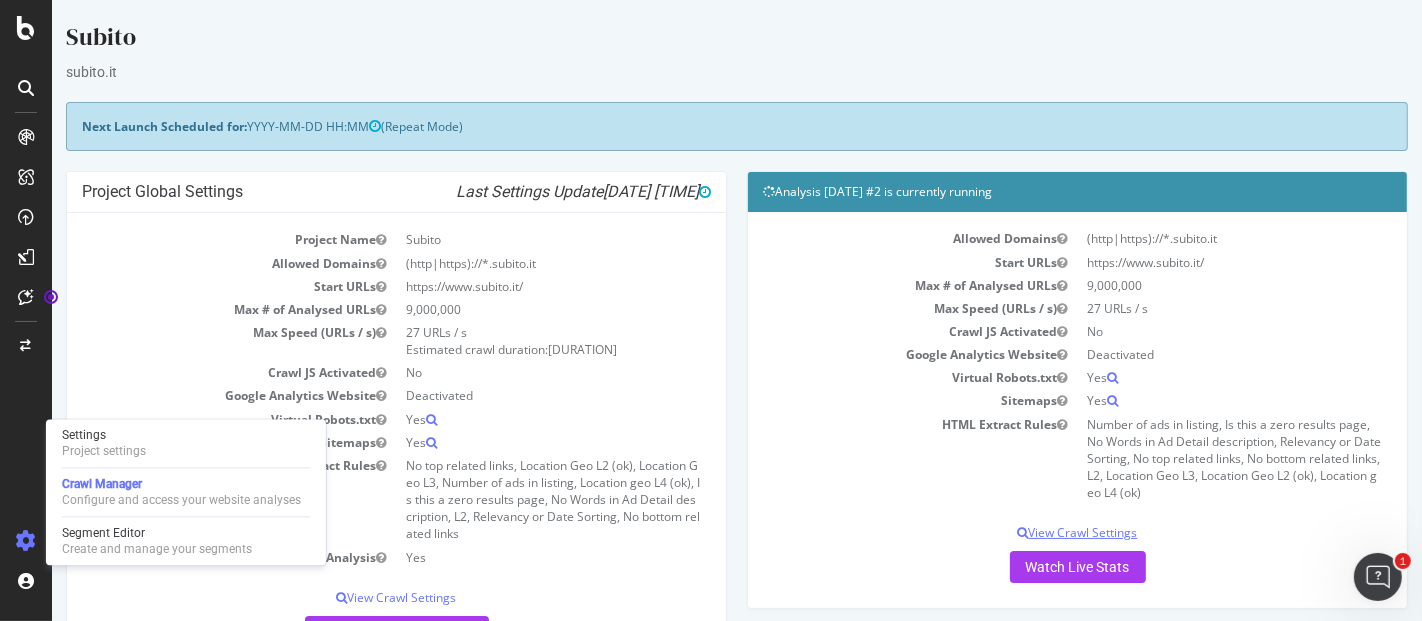 click on "View Crawl Settings" at bounding box center (1076, 532) 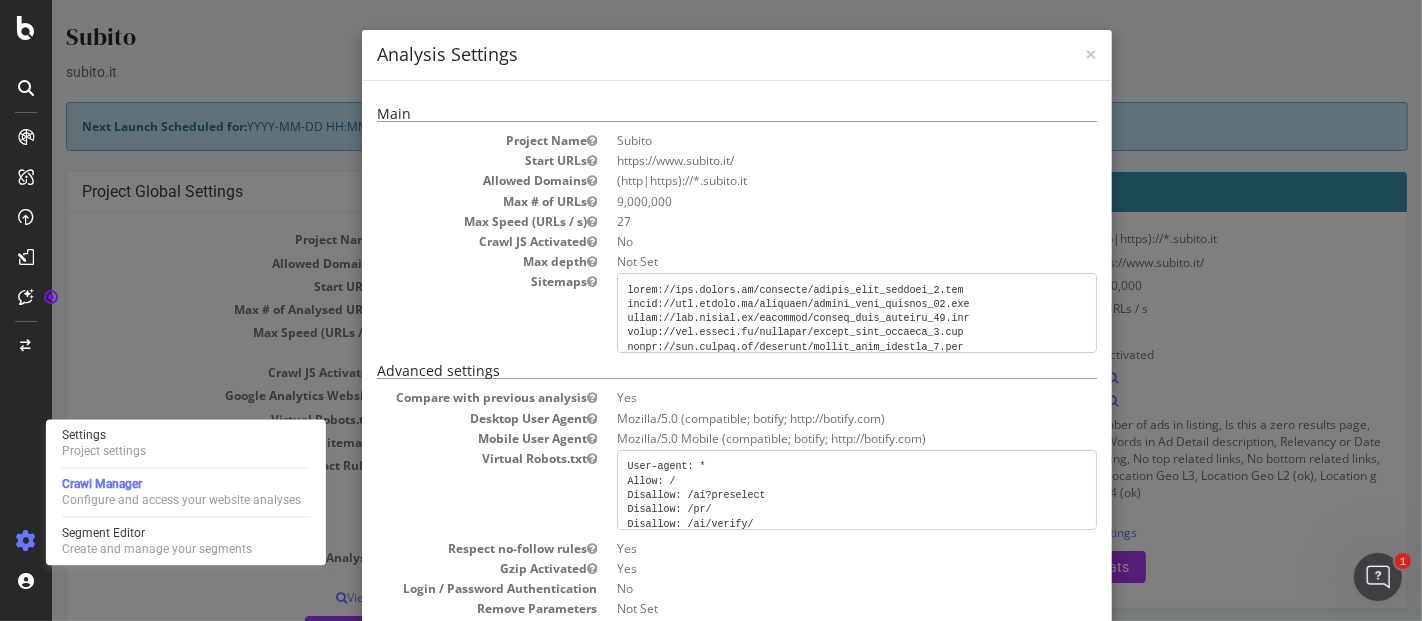 click on "× Close
Analysis Settings
Main Project Name
Subito Start URLs
https://www.subito.it/
Allowed Domains
(http|https)://*.subito.it Max # of URLs
[NUMBER] Max Speed (URLs / s)
[NUMBER]
Crawl JS Activated
No Max depth
Not Set
Sitemaps
Advanced settings Compare with previous analysis
Yes Desktop User Agent
Mozilla/5.0 (compatible; botify; http://botify.com) Mobile User Agent
Mozilla/5.0 Mobile (compatible; botify; http://botify.com) Virtual Robots.txt
Respect no-follow rules
Yes Gzip Activated
Yes Login / Password Authentication
No
Remove Parameters
Not Set
Advanced URL Rewriting
Not Set
Domain Validation Site Validation
Yes Segments Rules
Analytics Google Analytics Website
Scheduling" at bounding box center [736, 310] 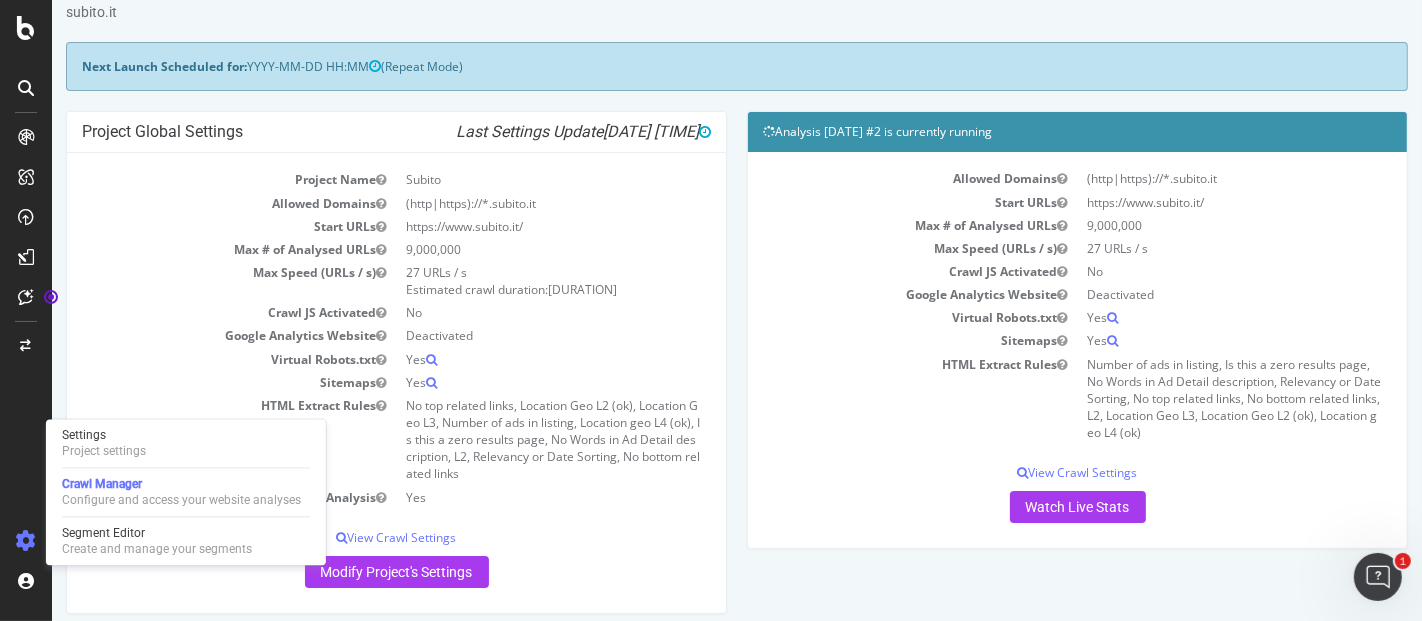 scroll, scrollTop: 111, scrollLeft: 0, axis: vertical 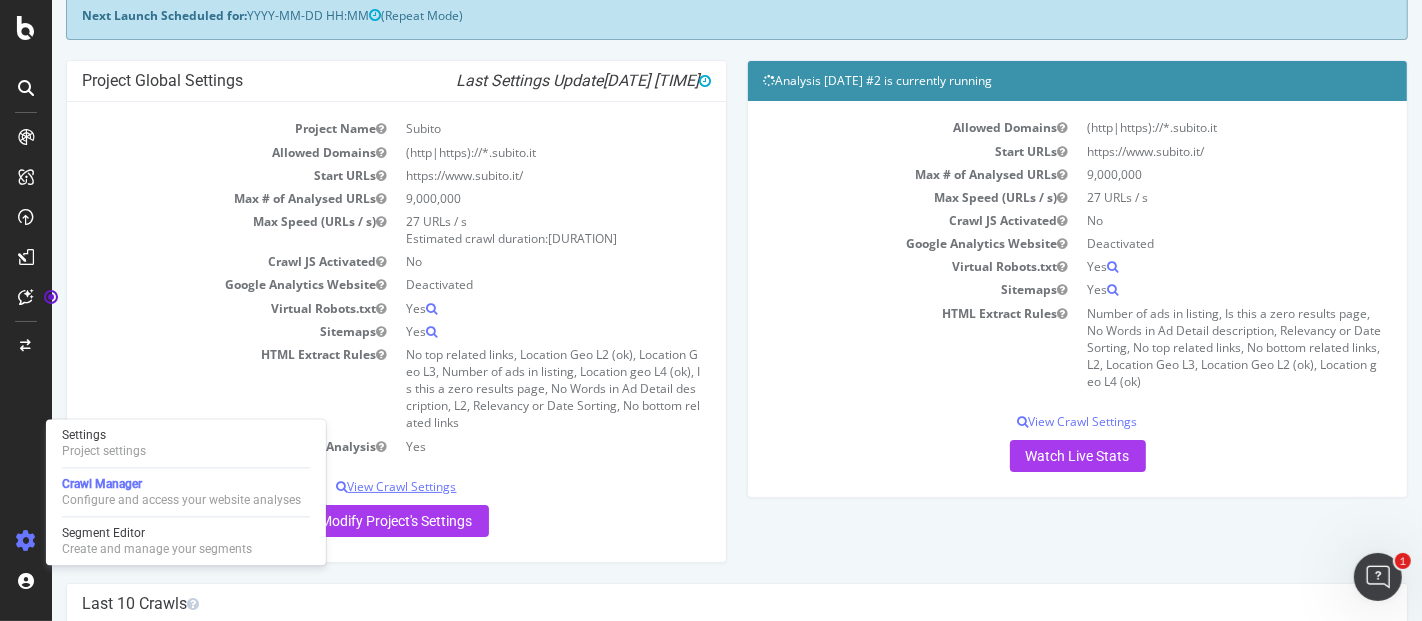 click on "View Crawl Settings" at bounding box center (395, 486) 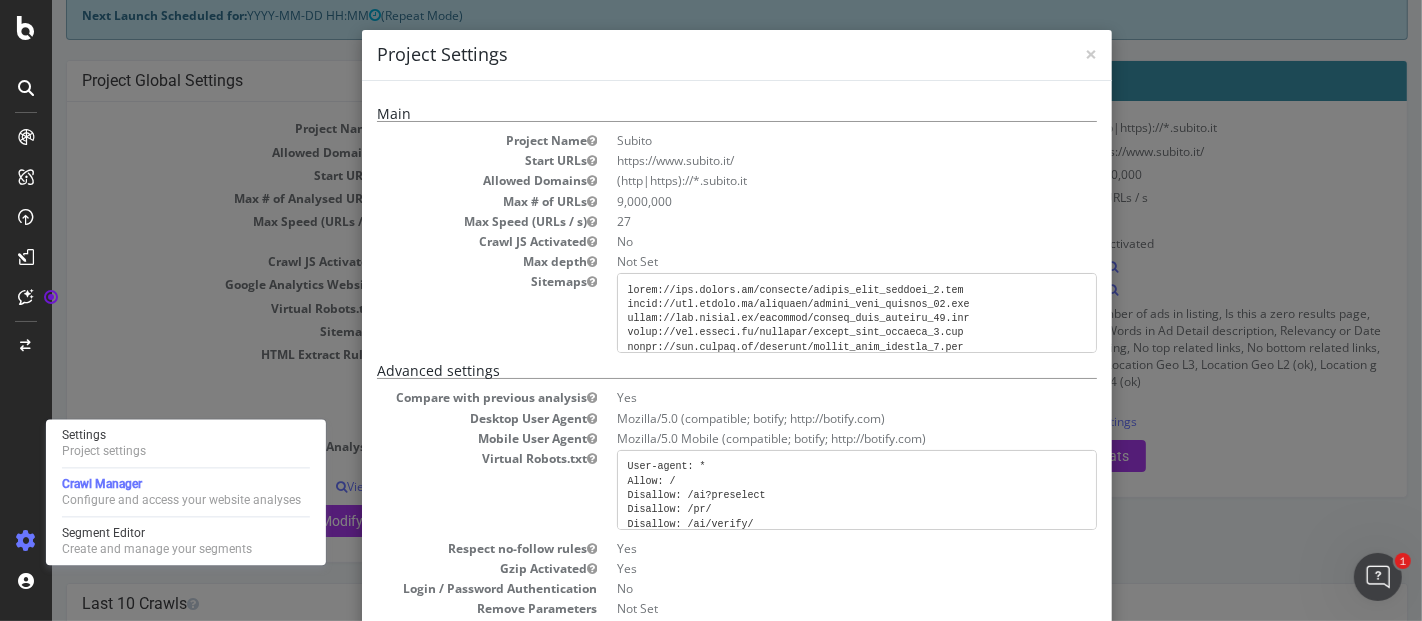 click on "× Close
Project Settings
Main Project Name
Subito Start URLs
https://www.subito.it/
Allowed Domains
(http|https)://*.subito.it Max # of URLs
9,000,000 Max Speed (URLs / s)
27
Crawl JS Activated
No Max depth
Not Set
Sitemaps
Advanced settings Compare with previous analysis
Yes Desktop User Agent
Mozilla/5.0 (compatible; botify; http://botify.com) Mobile User Agent
Mozilla/5.0 Mobile (compatible; botify; http://botify.com) Virtual Robots.txt
Respect no-follow rules
Yes Gzip Activated
Yes Login / Password Authentication
No
Remove Parameters
Not Set
Advanced URL Rewriting
Not Set
Domain Validation Site Validation
Yes Segments Rules
Analytics Google Analytics Website
HTML Extract" at bounding box center [736, 310] 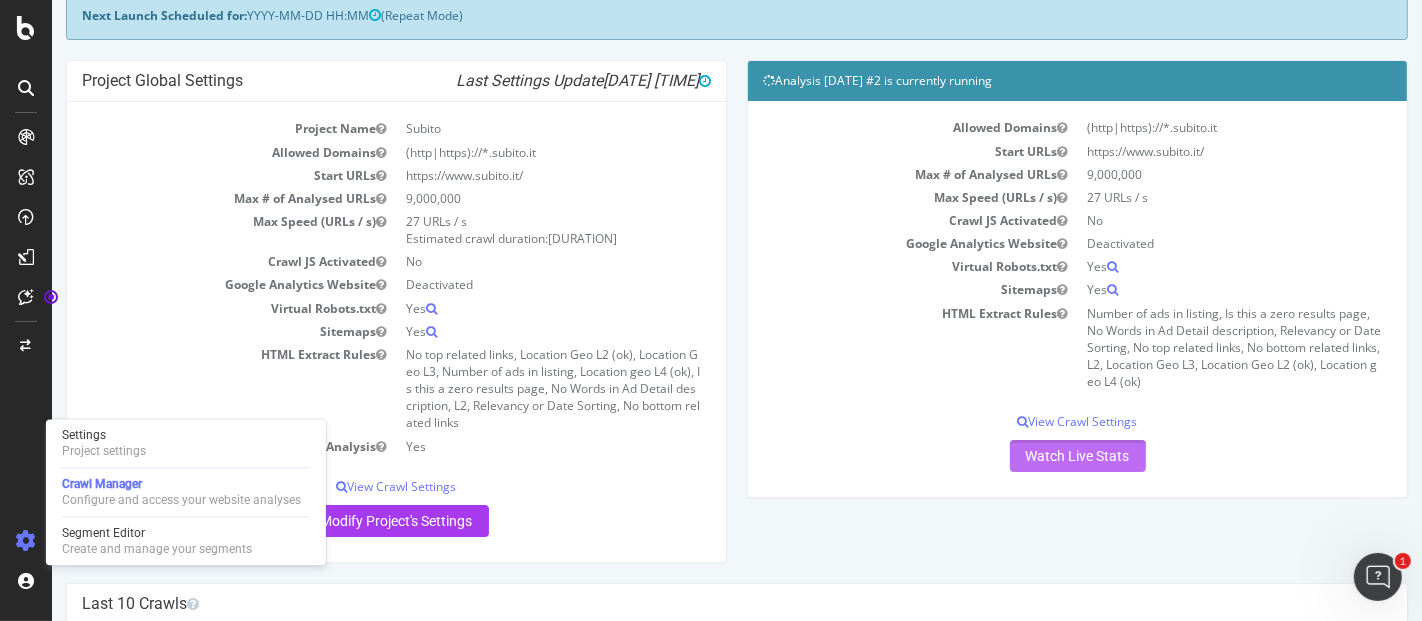 click on "Watch Live Stats" at bounding box center [1077, 456] 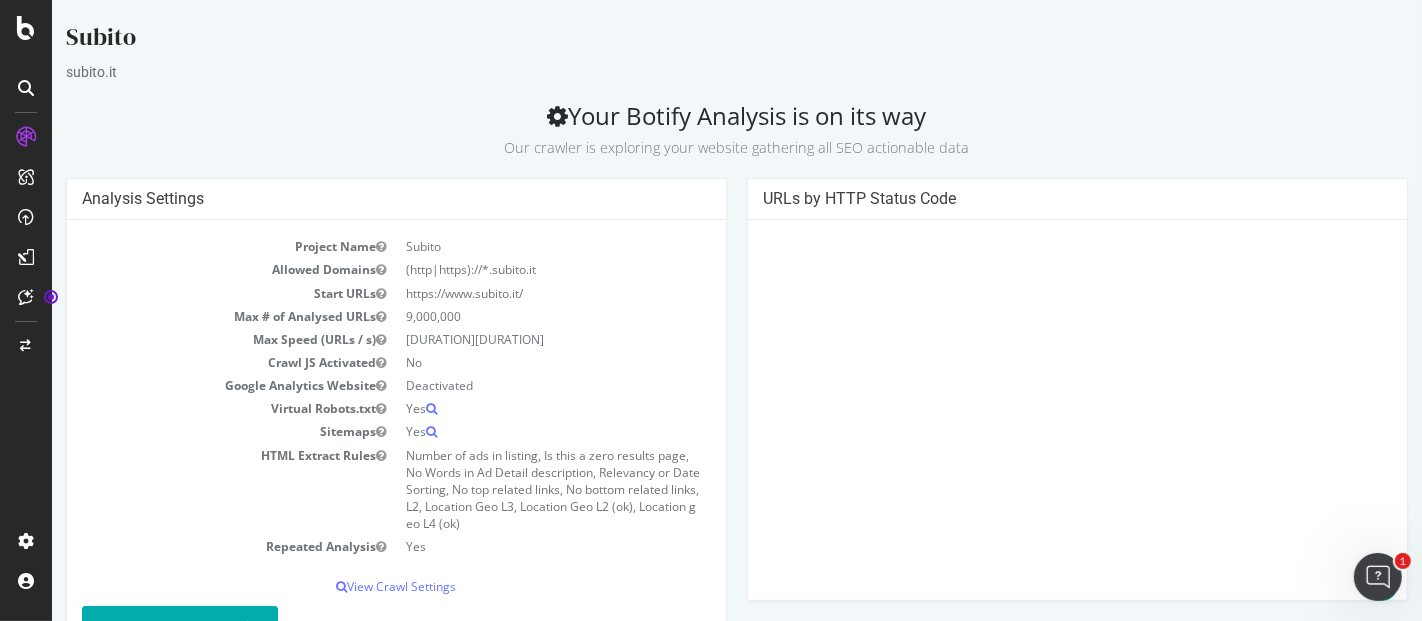 scroll, scrollTop: 555, scrollLeft: 0, axis: vertical 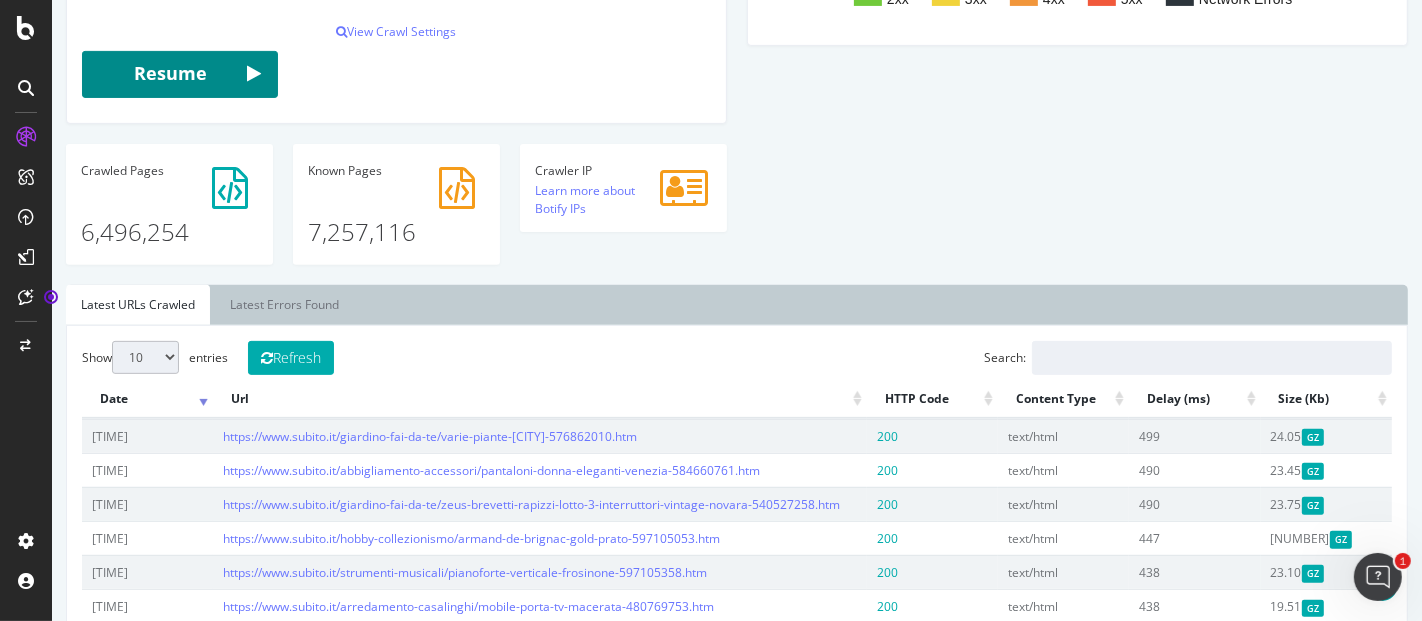 click on "Resume" at bounding box center (179, 75) 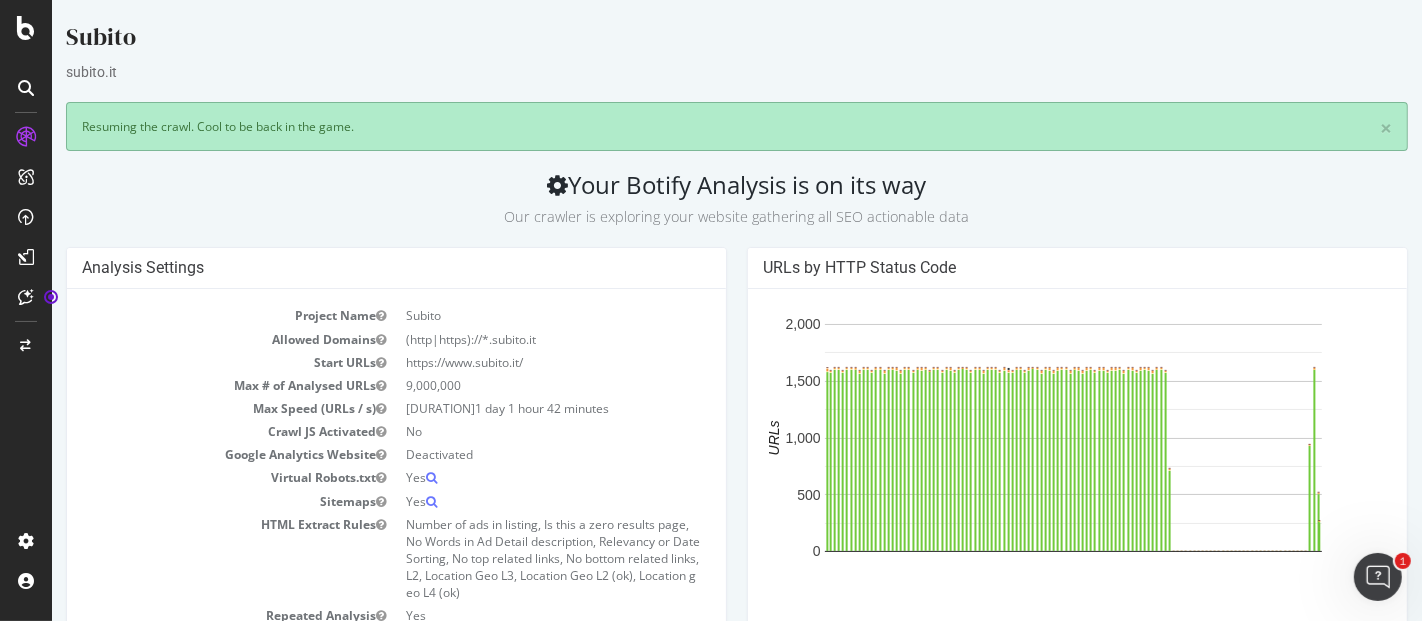 scroll, scrollTop: 111, scrollLeft: 0, axis: vertical 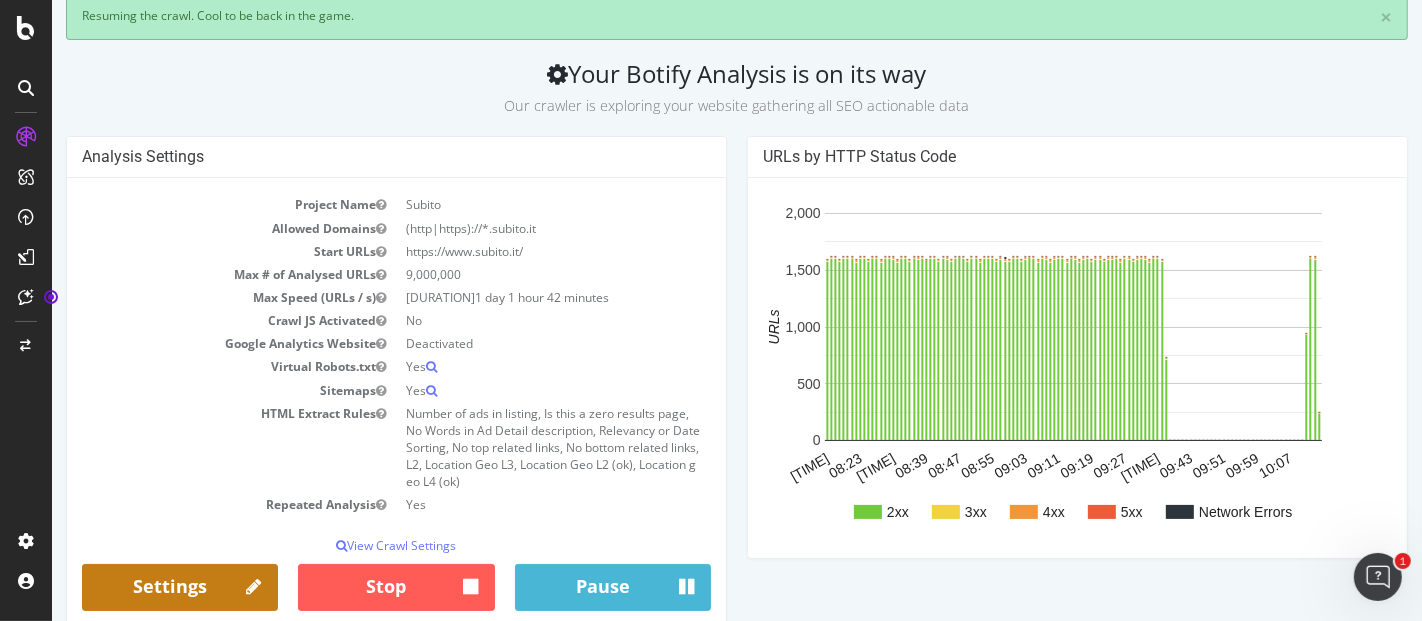click on "Settings" at bounding box center [179, 588] 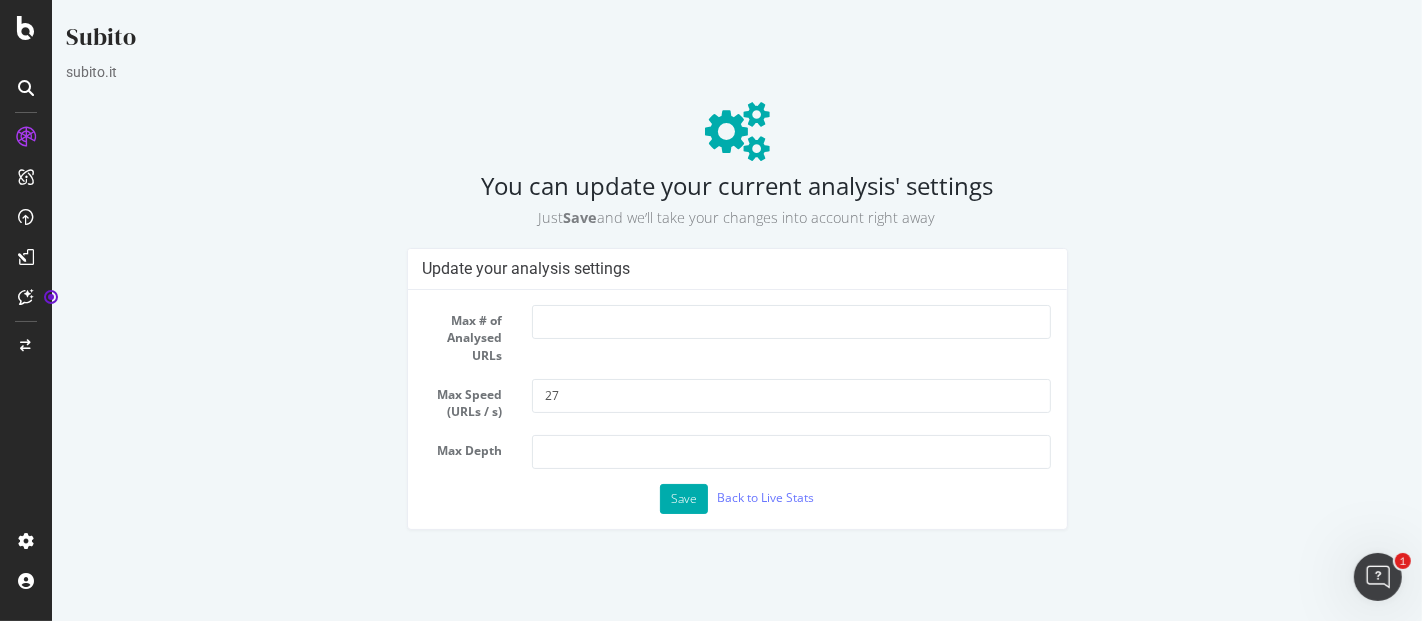 scroll, scrollTop: 0, scrollLeft: 0, axis: both 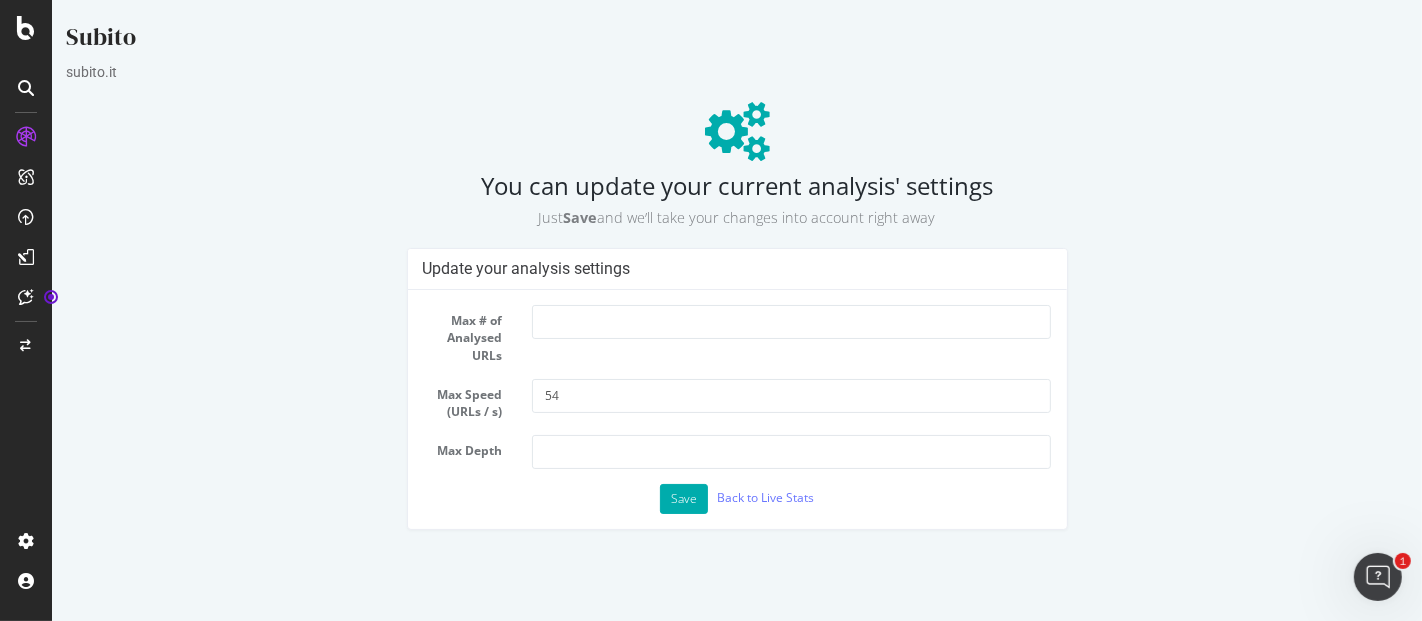 type on "54" 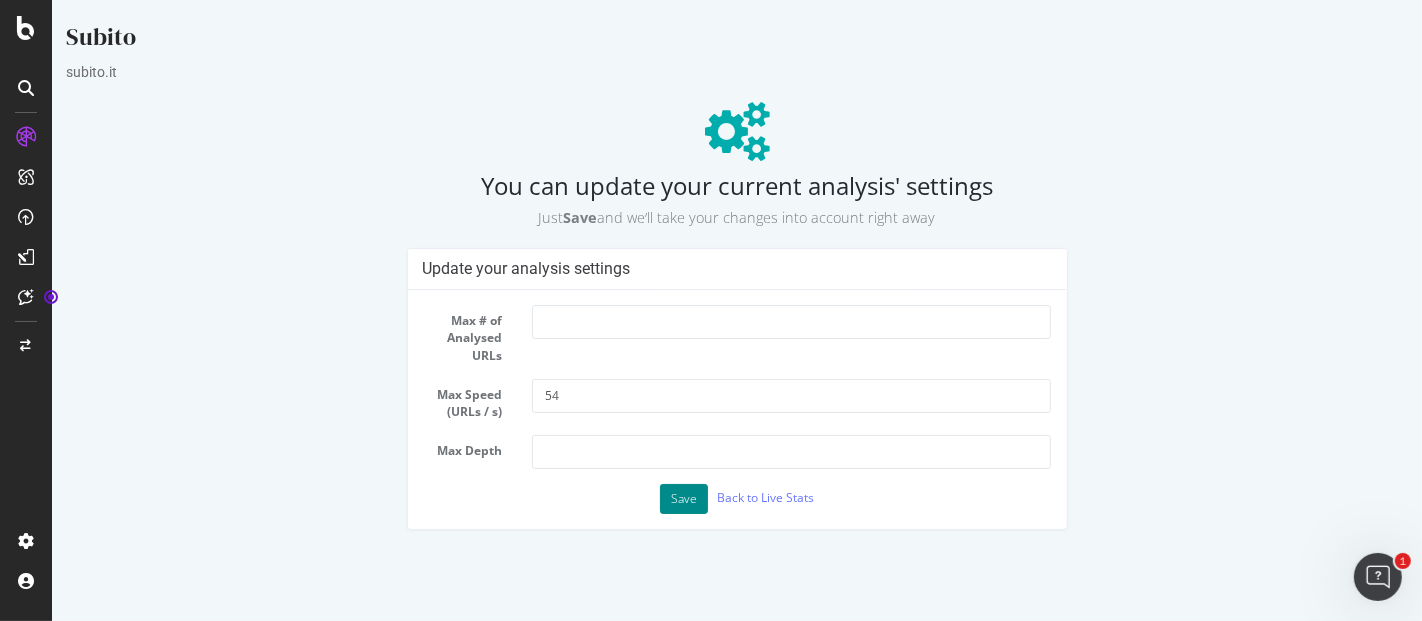 click on "Save" at bounding box center (683, 499) 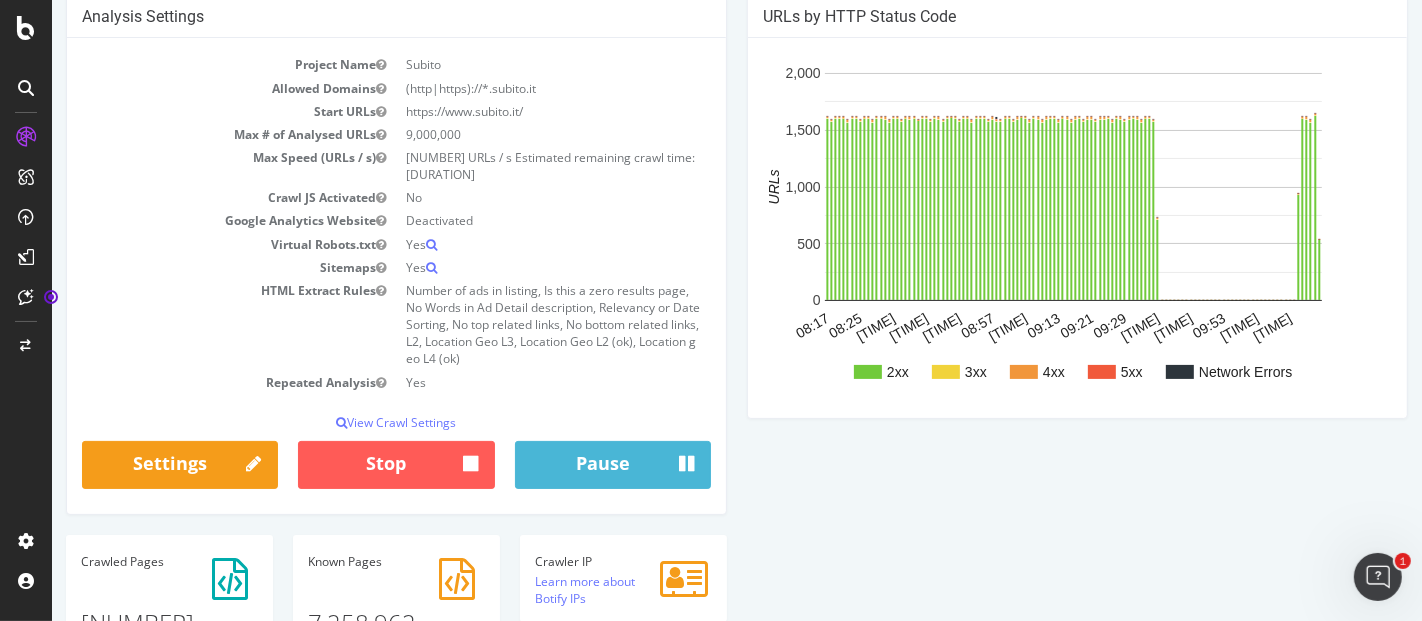 scroll, scrollTop: 333, scrollLeft: 0, axis: vertical 